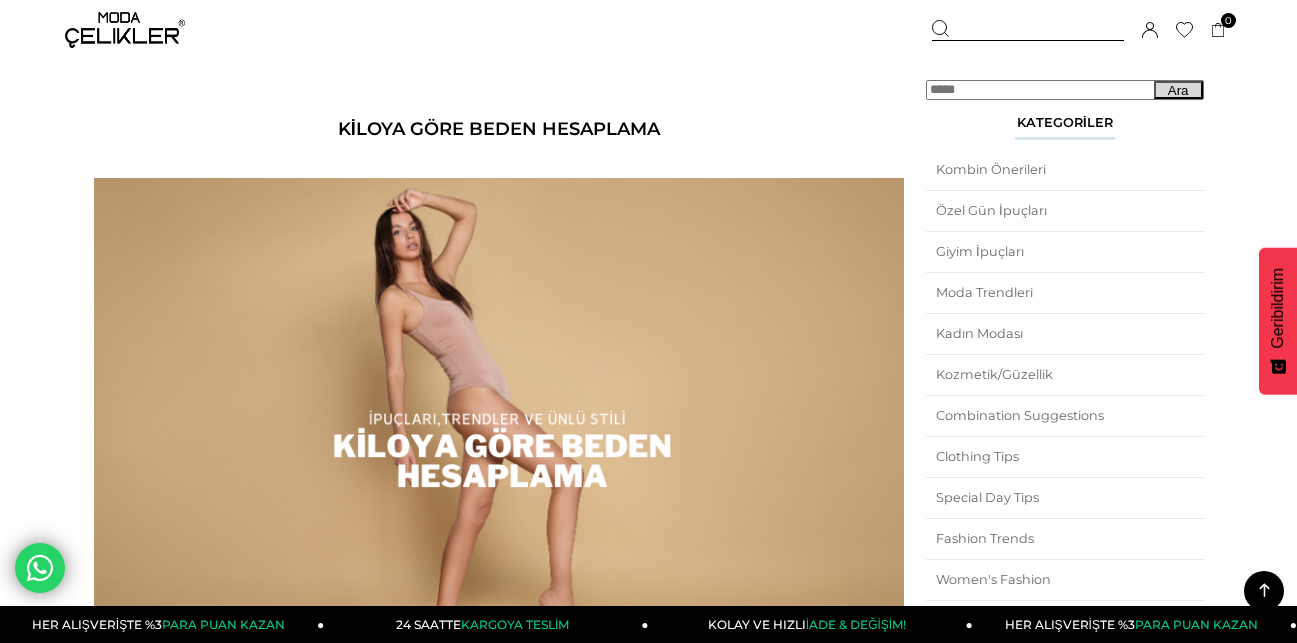 scroll, scrollTop: 909, scrollLeft: 0, axis: vertical 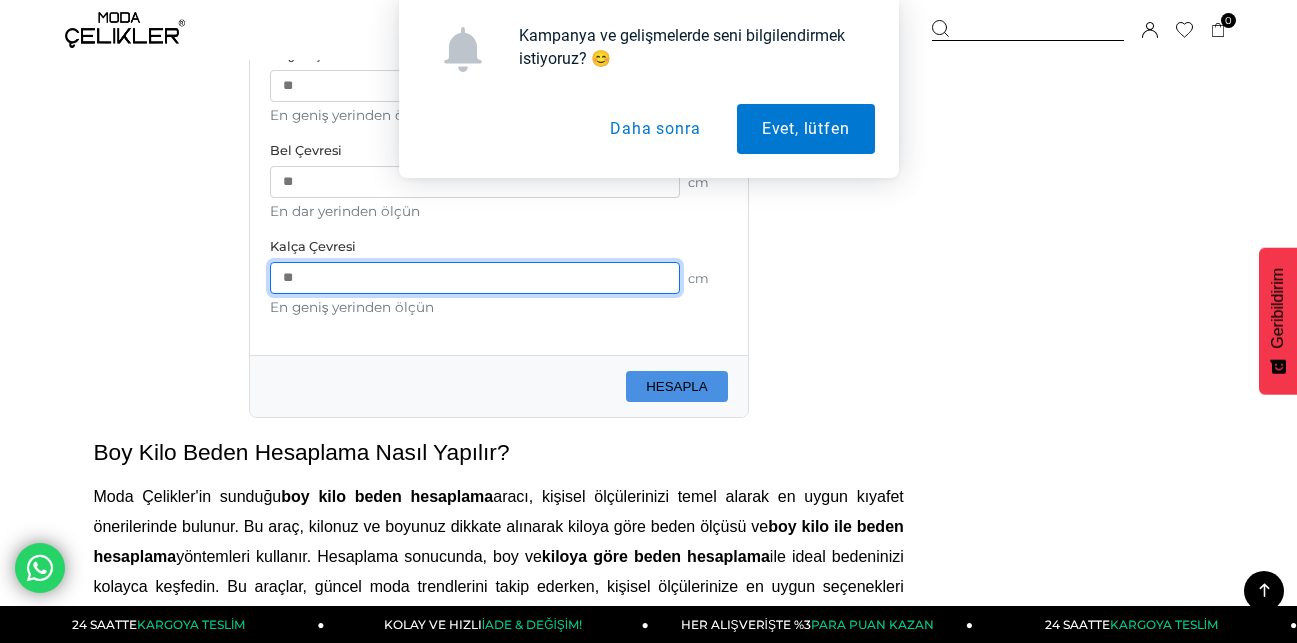 click at bounding box center (475, 278) 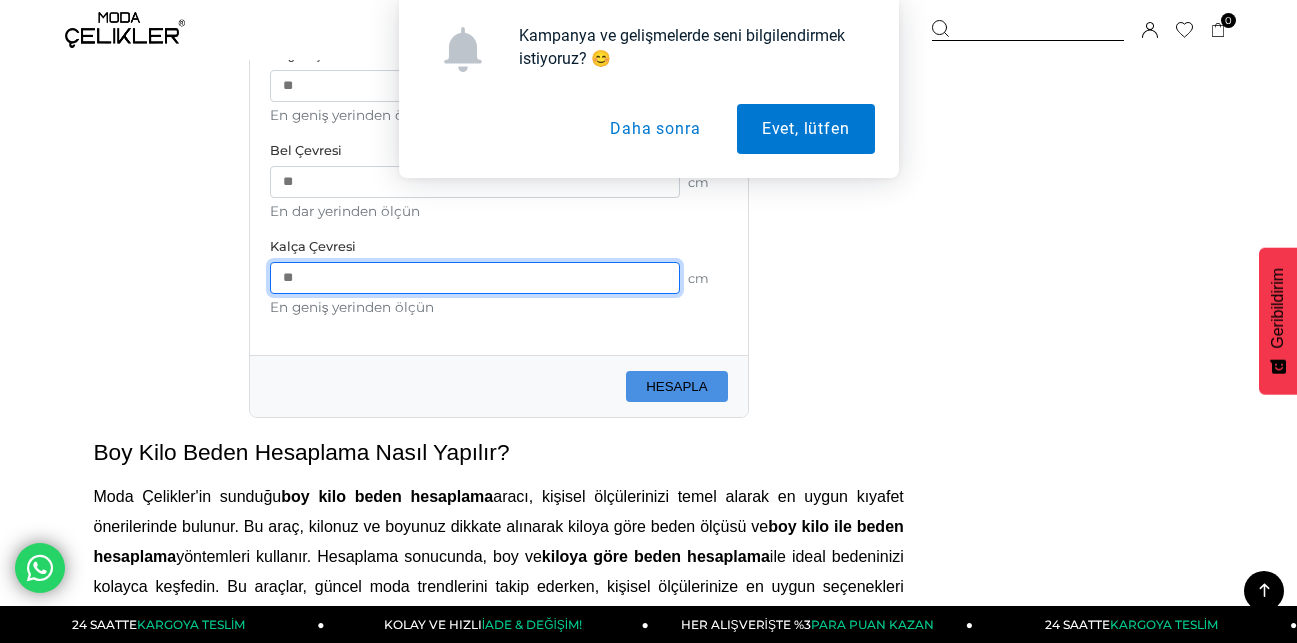 click on "**" at bounding box center [475, 278] 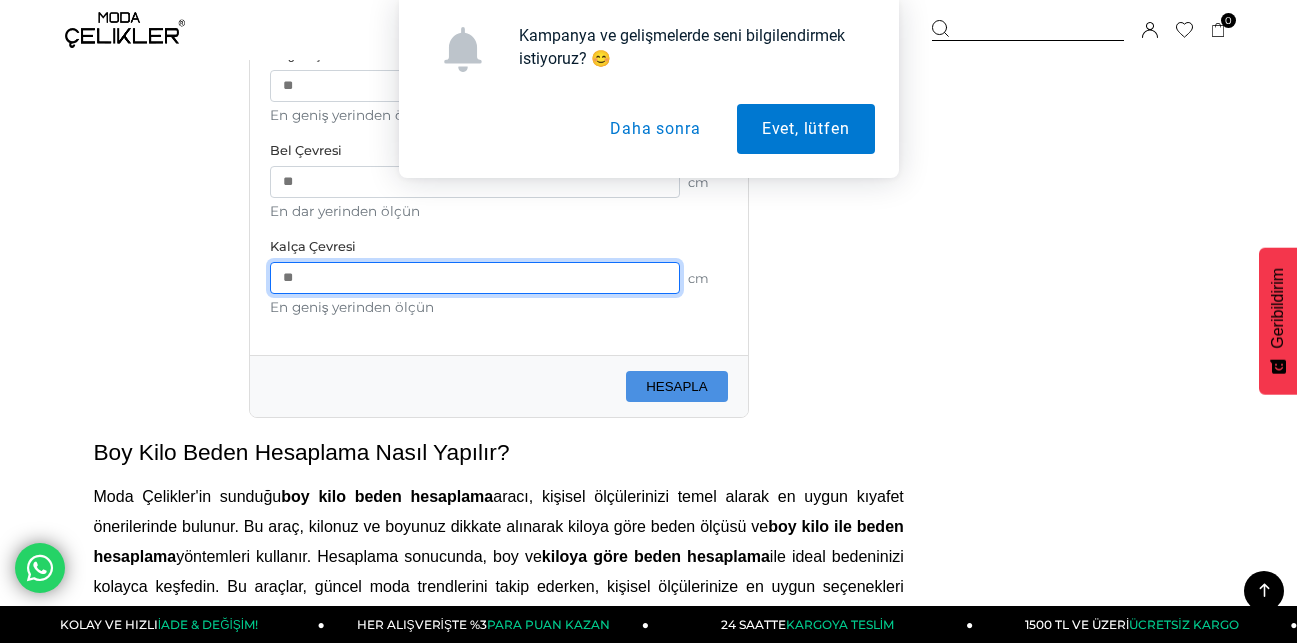 click on "**" at bounding box center (475, 278) 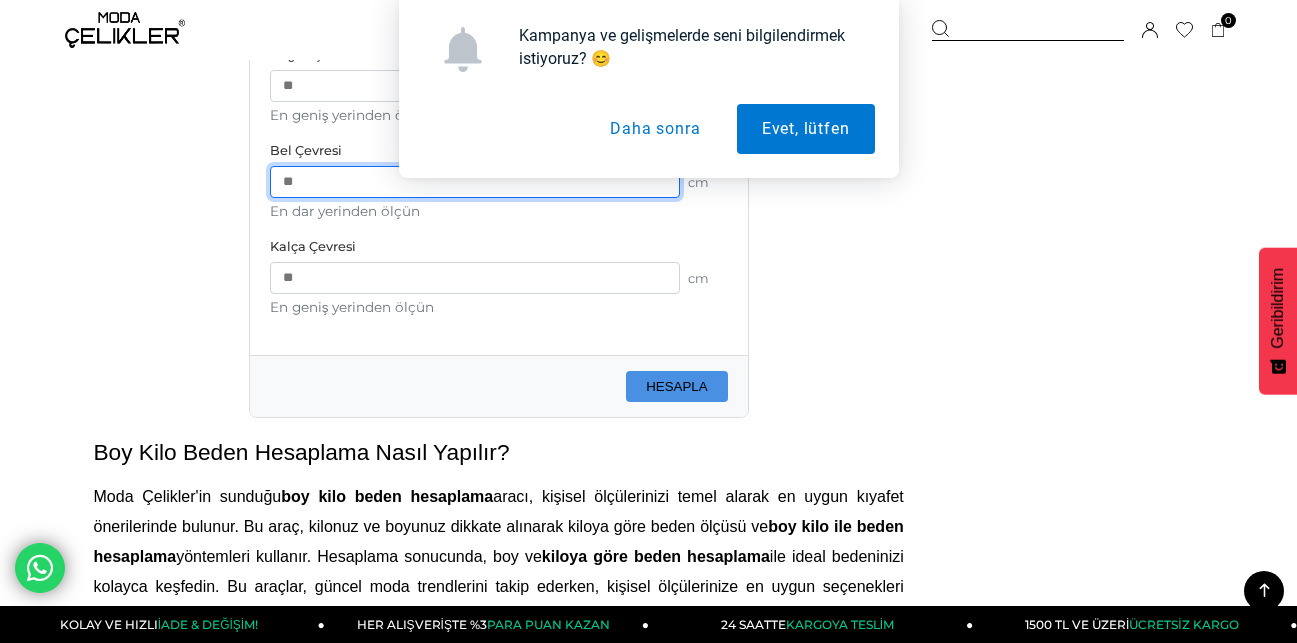 click at bounding box center [475, 182] 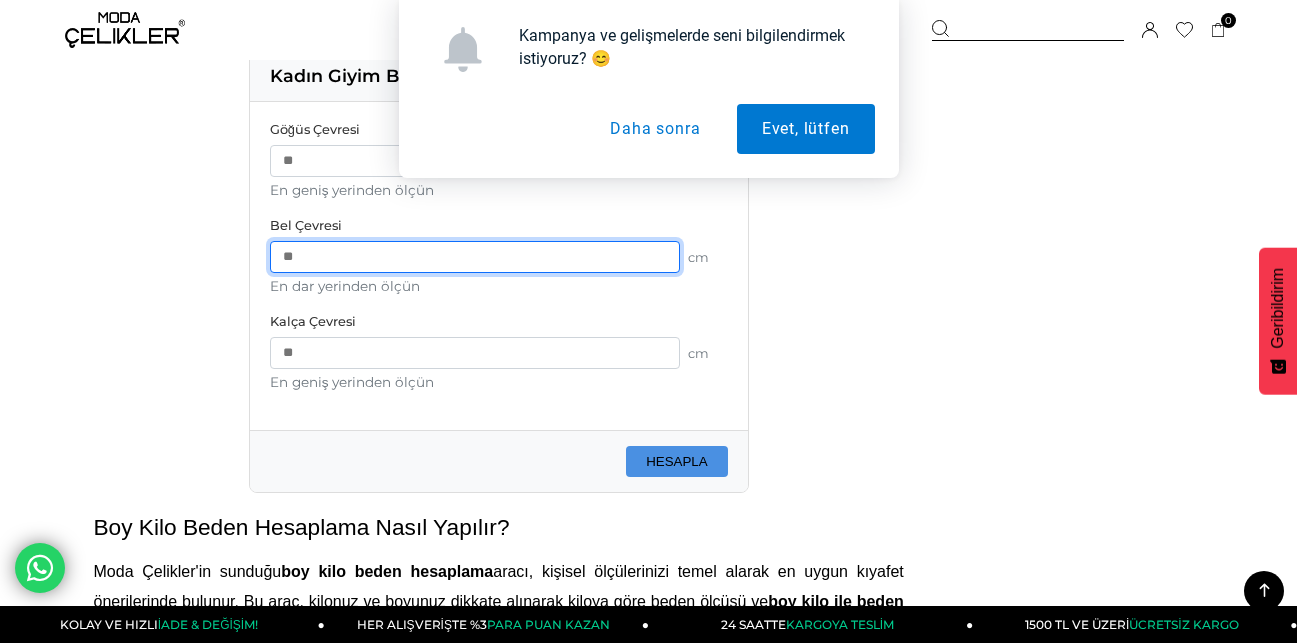 scroll, scrollTop: 1590, scrollLeft: 0, axis: vertical 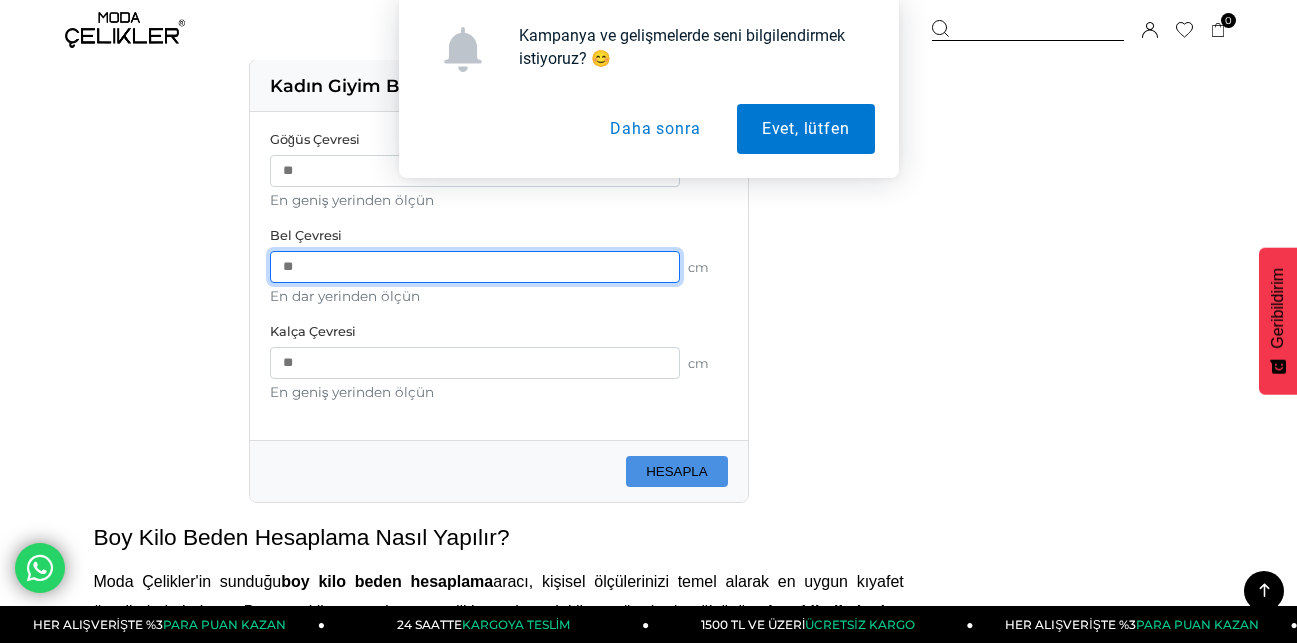 click on "*" at bounding box center [475, 267] 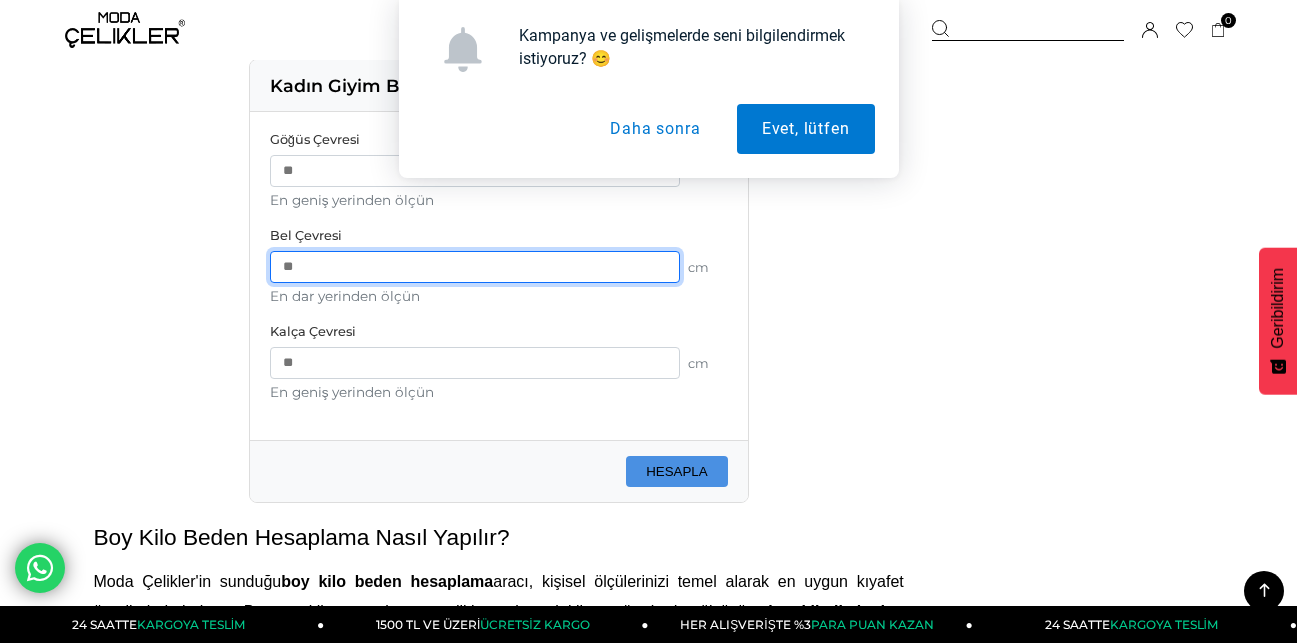 click on "**" at bounding box center [475, 267] 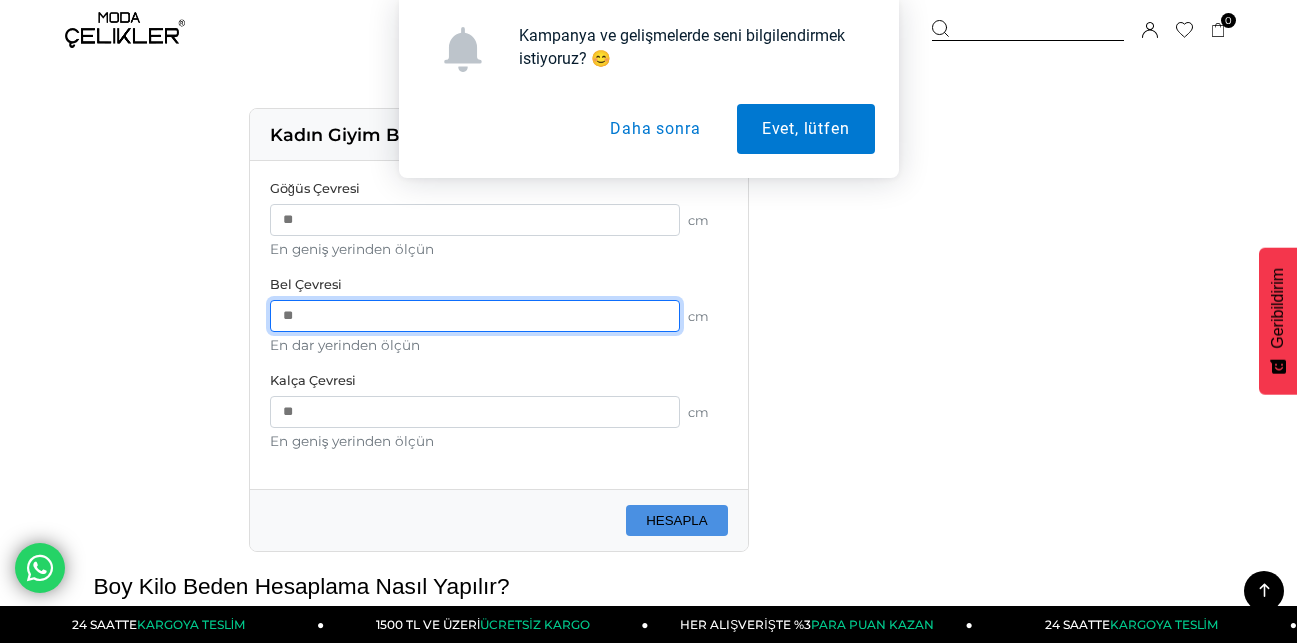 scroll, scrollTop: 1537, scrollLeft: 0, axis: vertical 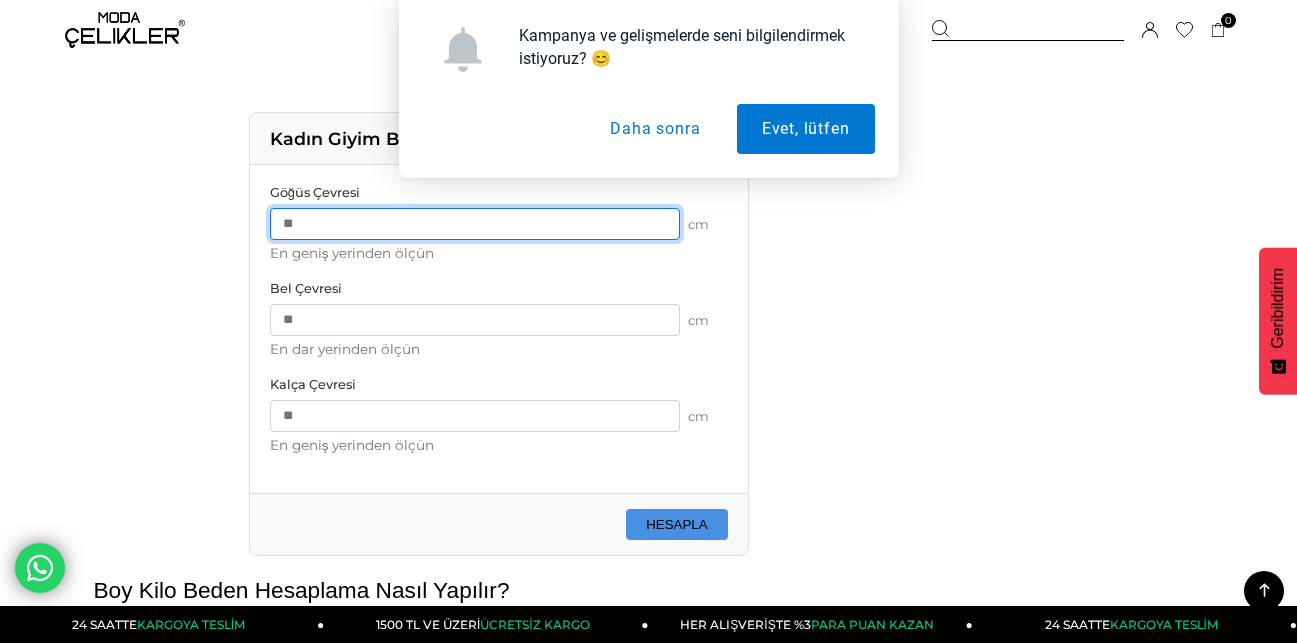 click at bounding box center [475, 224] 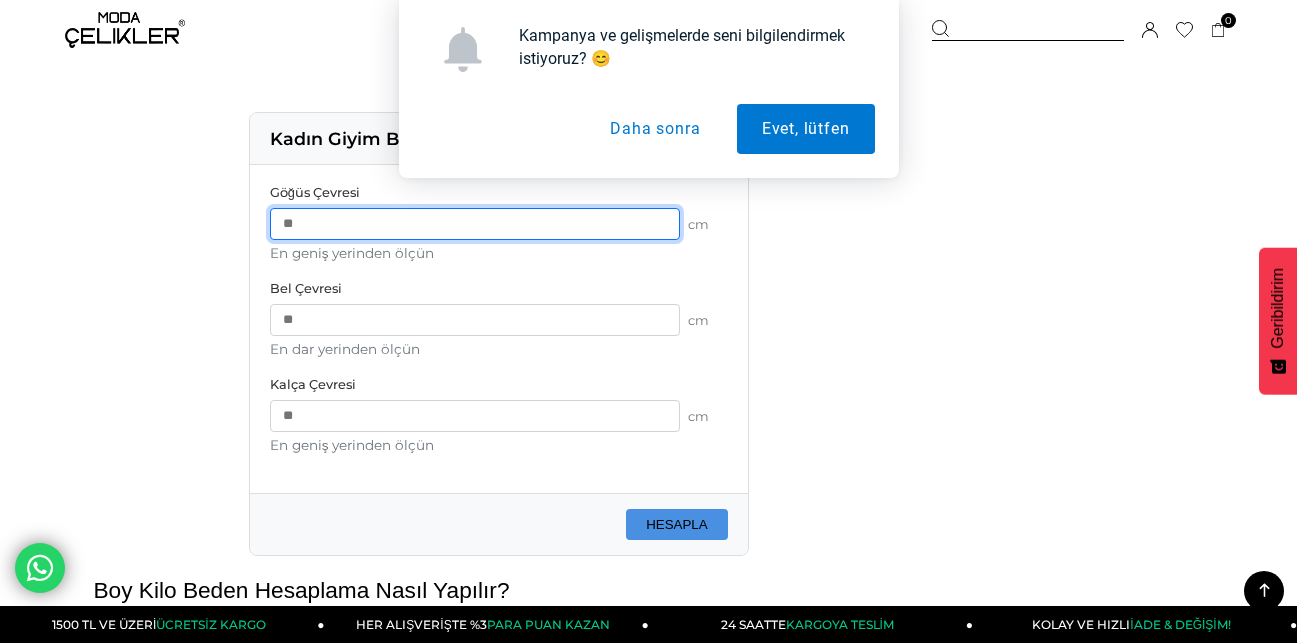 click at bounding box center [475, 224] 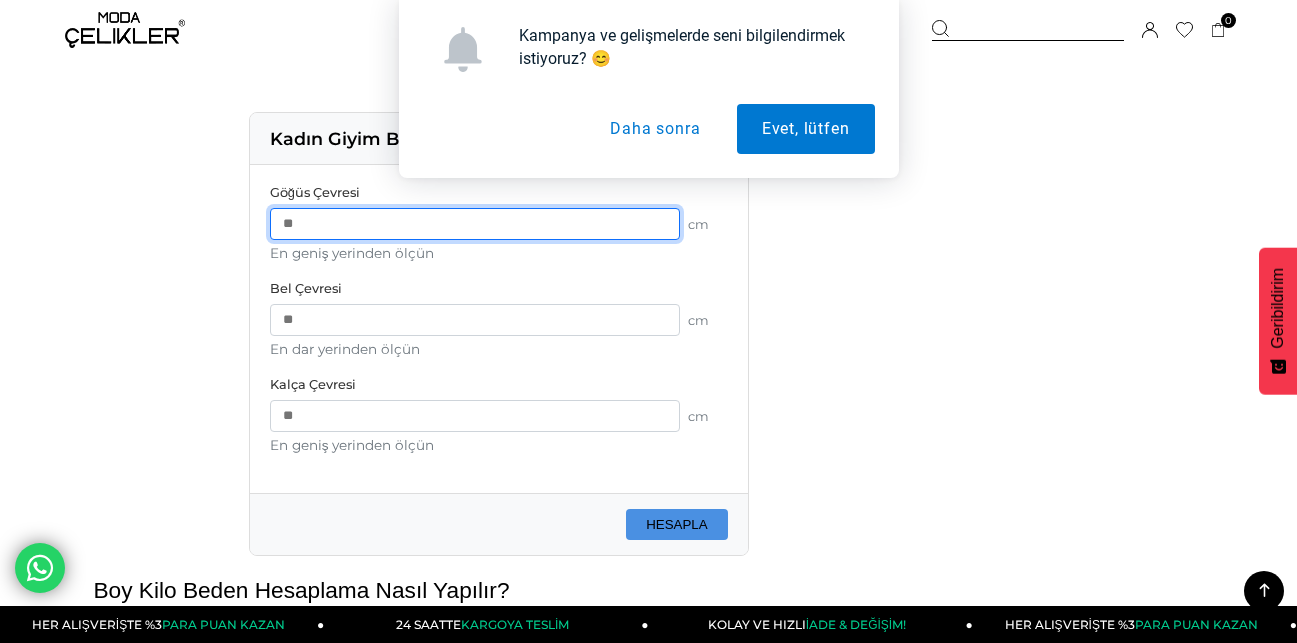 click on "*" at bounding box center (475, 224) 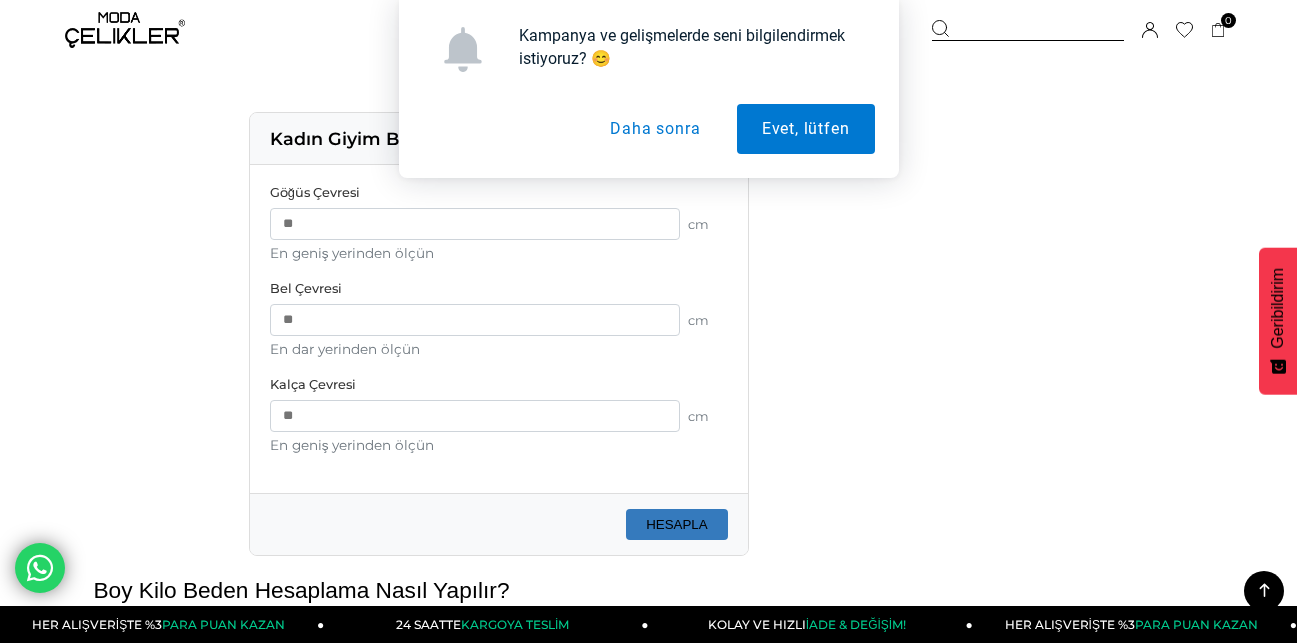 click on "HESAPLA" at bounding box center [677, 524] 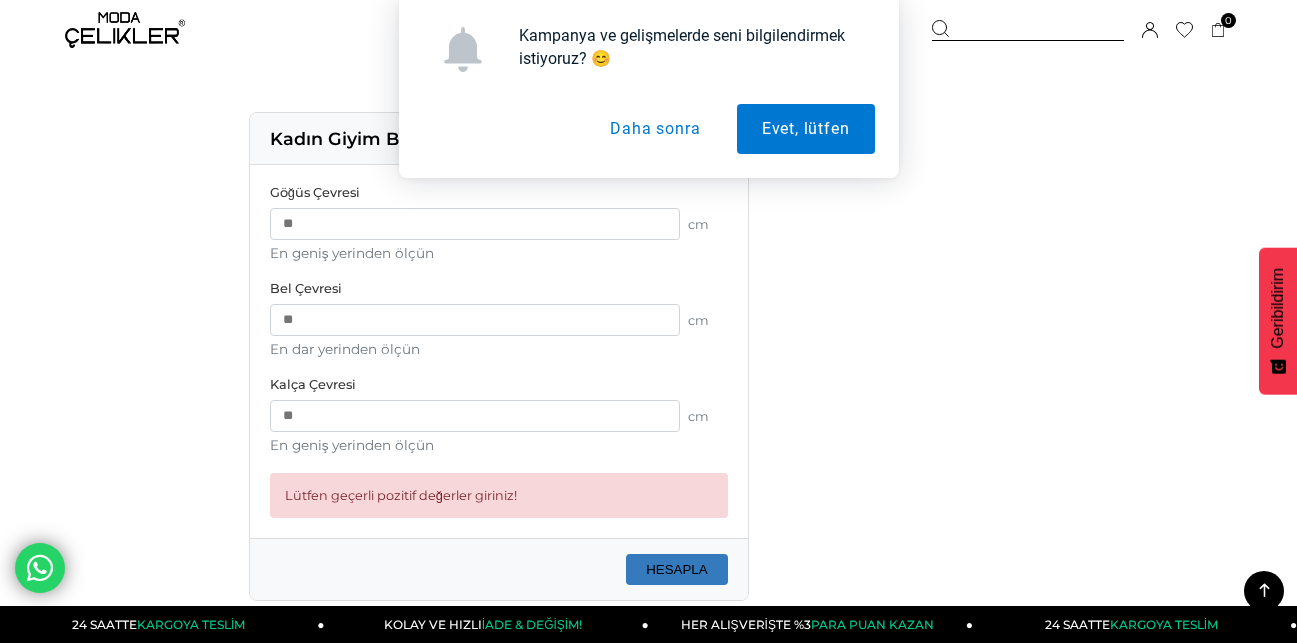 click on "Göğüs Çevresi
*   cm
En geniş yerinden ölçün
Bel Çevresi
*   cm
En dar yerinden ölçün
Kalça Çevresi
***   cm
En geniş yerinden ölçün
Lütfen geçerli pozitif değerler giriniz!" at bounding box center [499, 351] 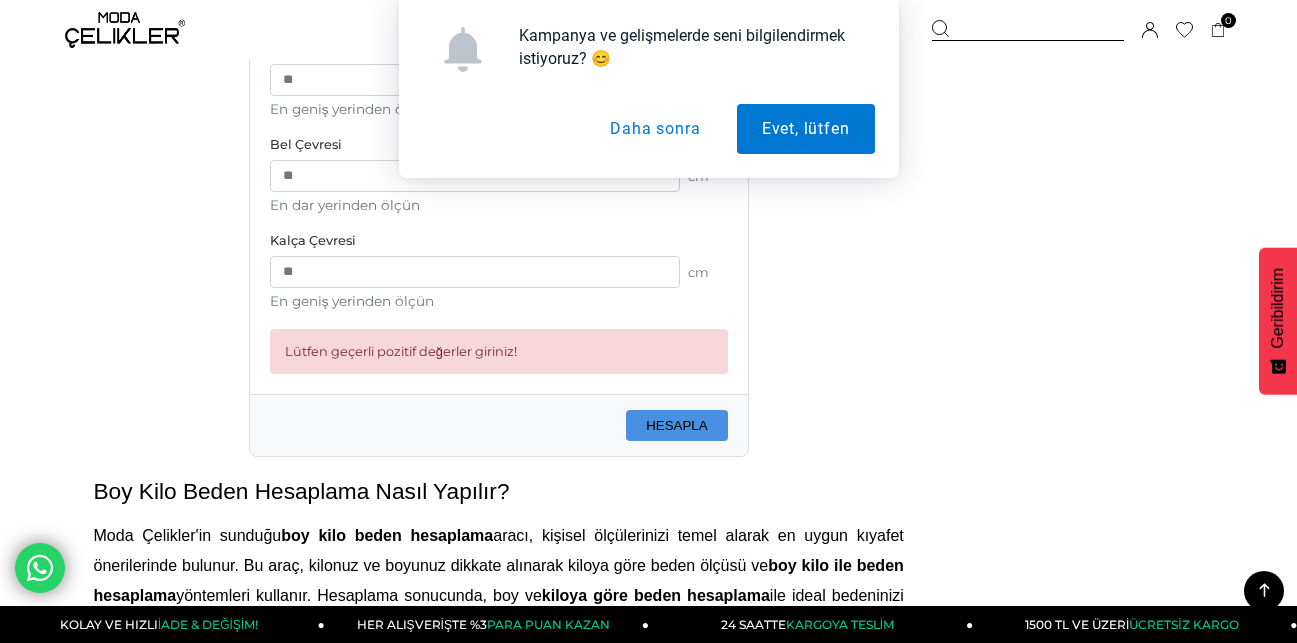 scroll, scrollTop: 1688, scrollLeft: 0, axis: vertical 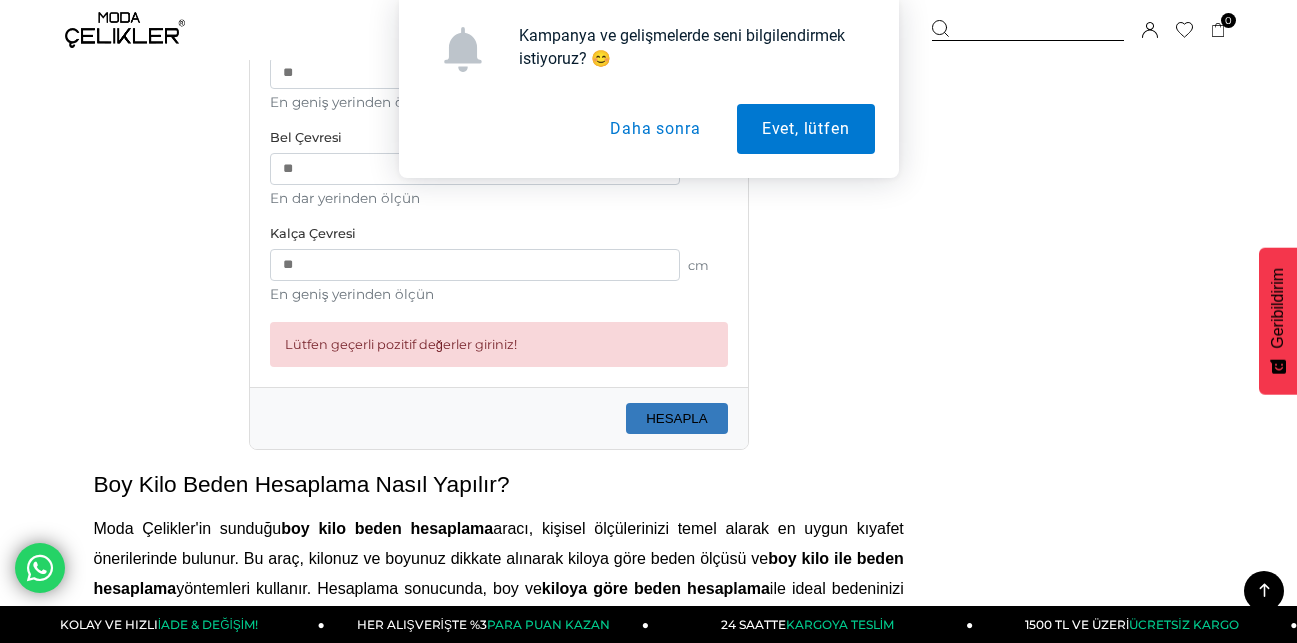 click on "HESAPLA" at bounding box center [677, 418] 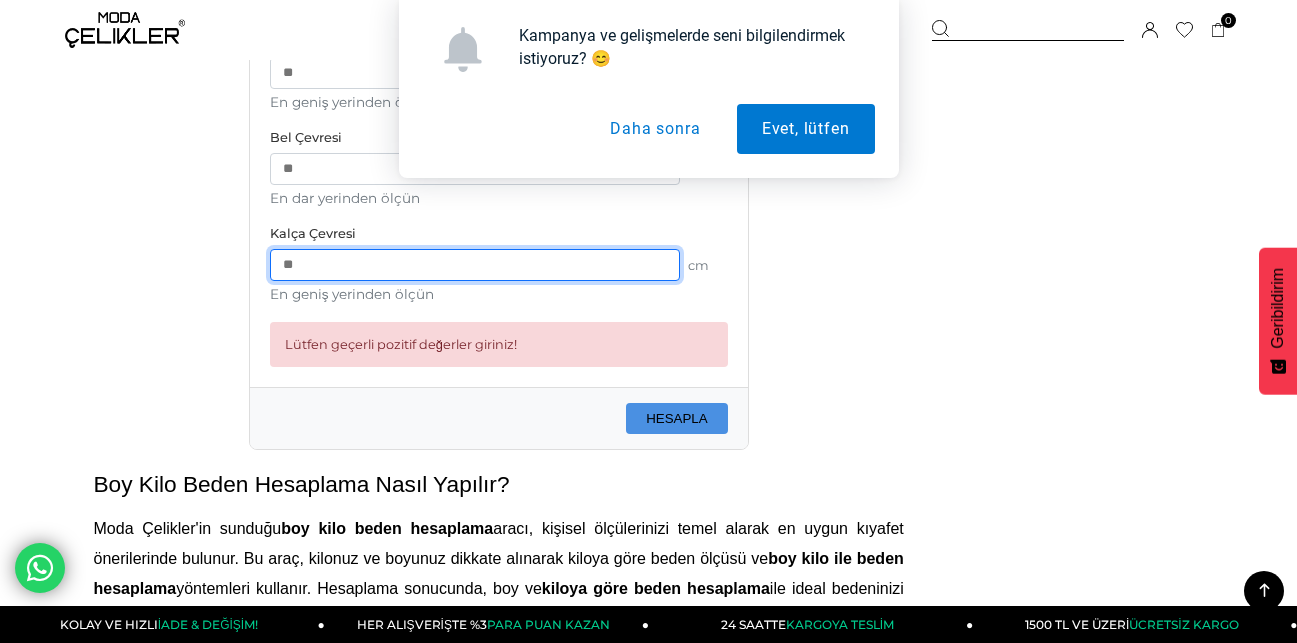click on "***" at bounding box center [475, 265] 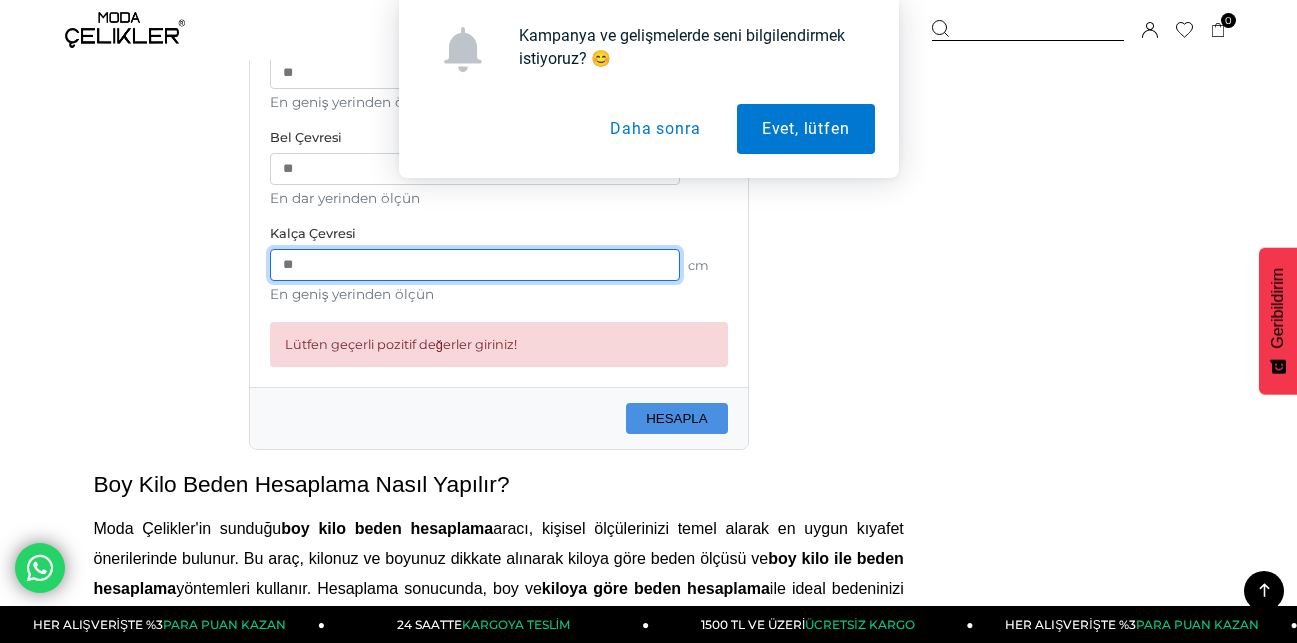 click on "***" at bounding box center [475, 265] 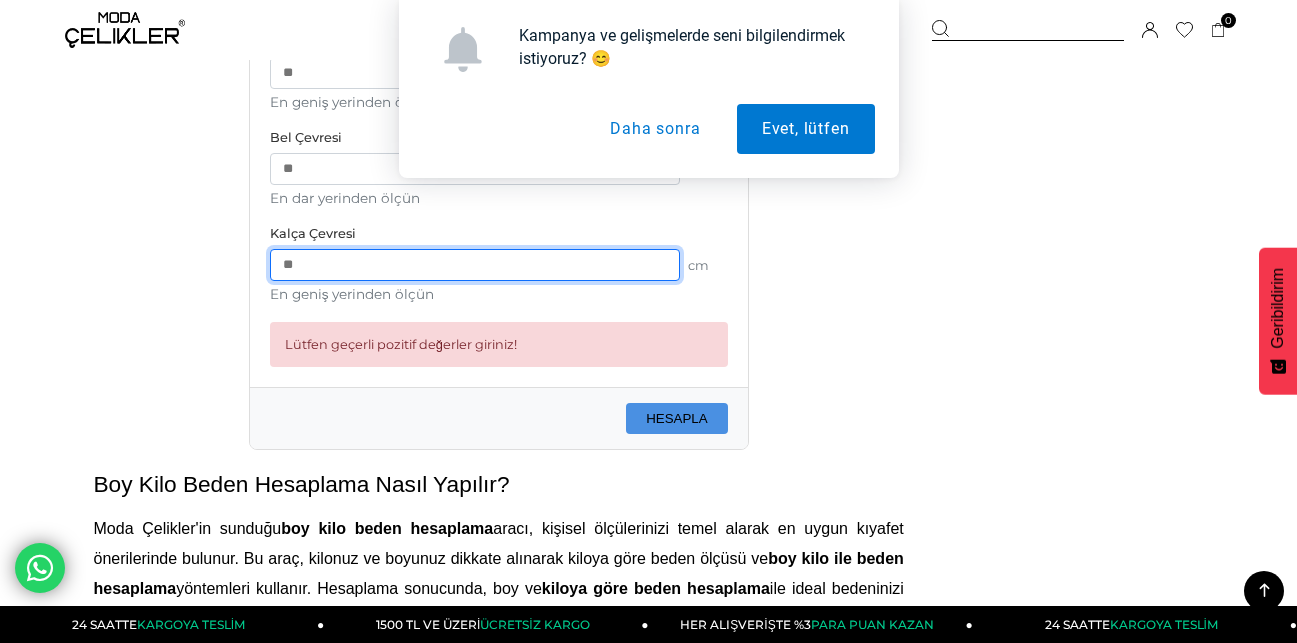 click on "***" at bounding box center [475, 265] 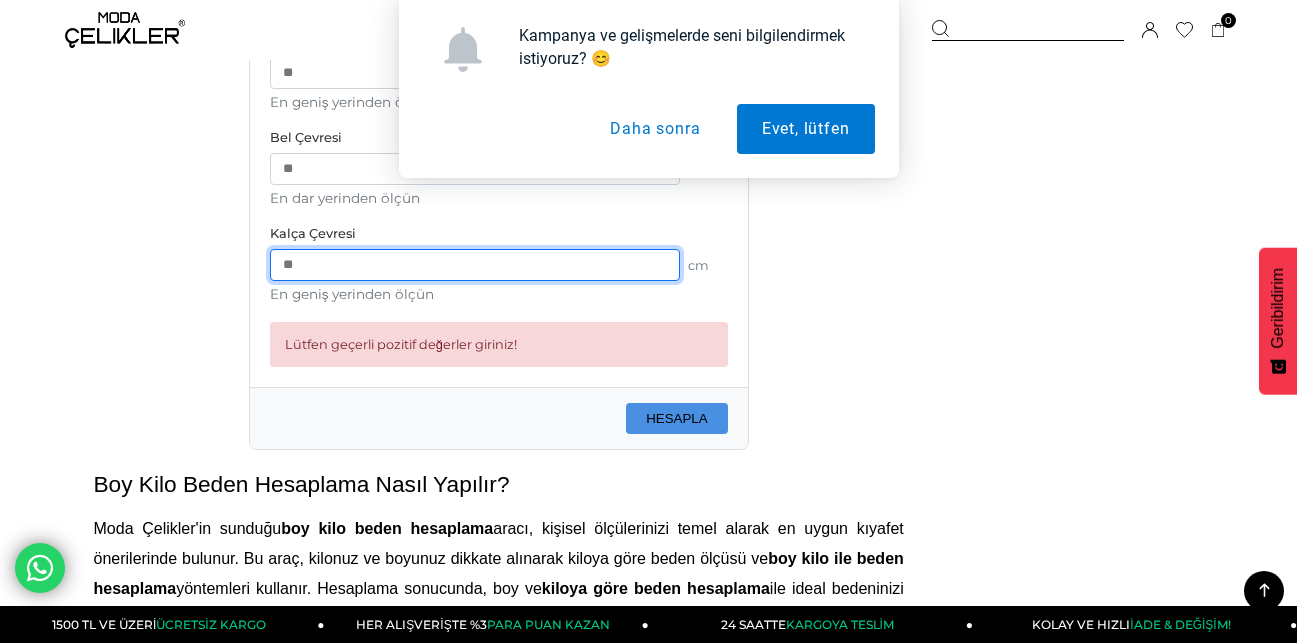 click on "**" at bounding box center (475, 265) 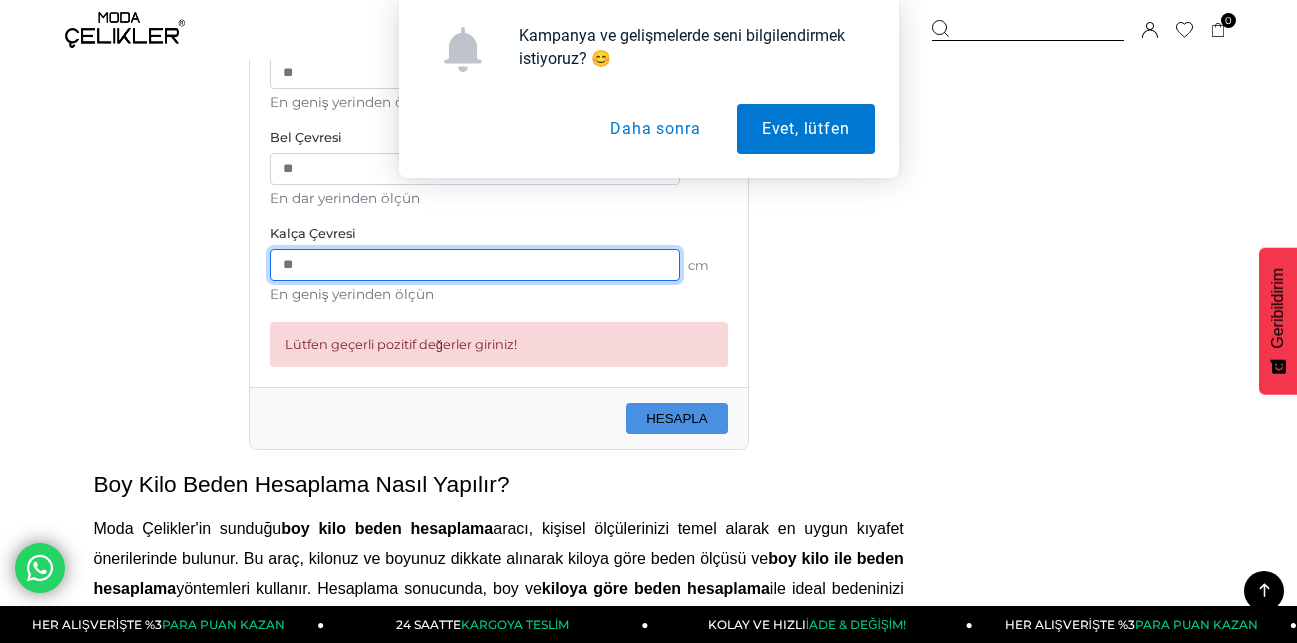click on "**" at bounding box center [475, 265] 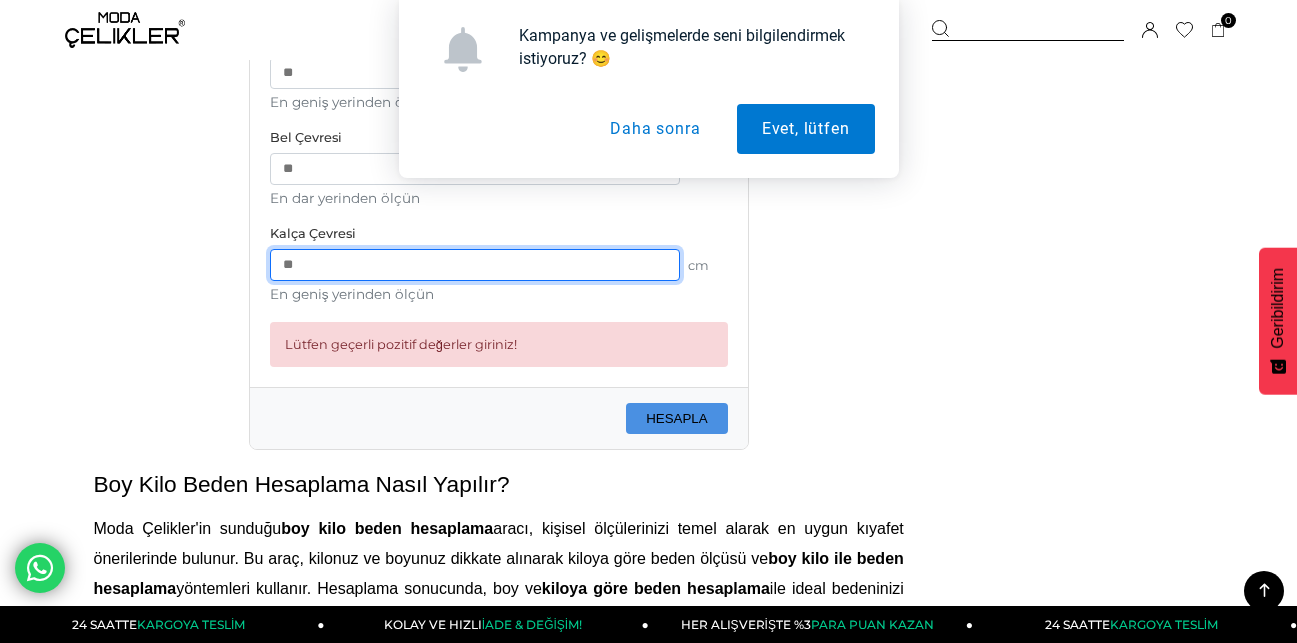 type on "**" 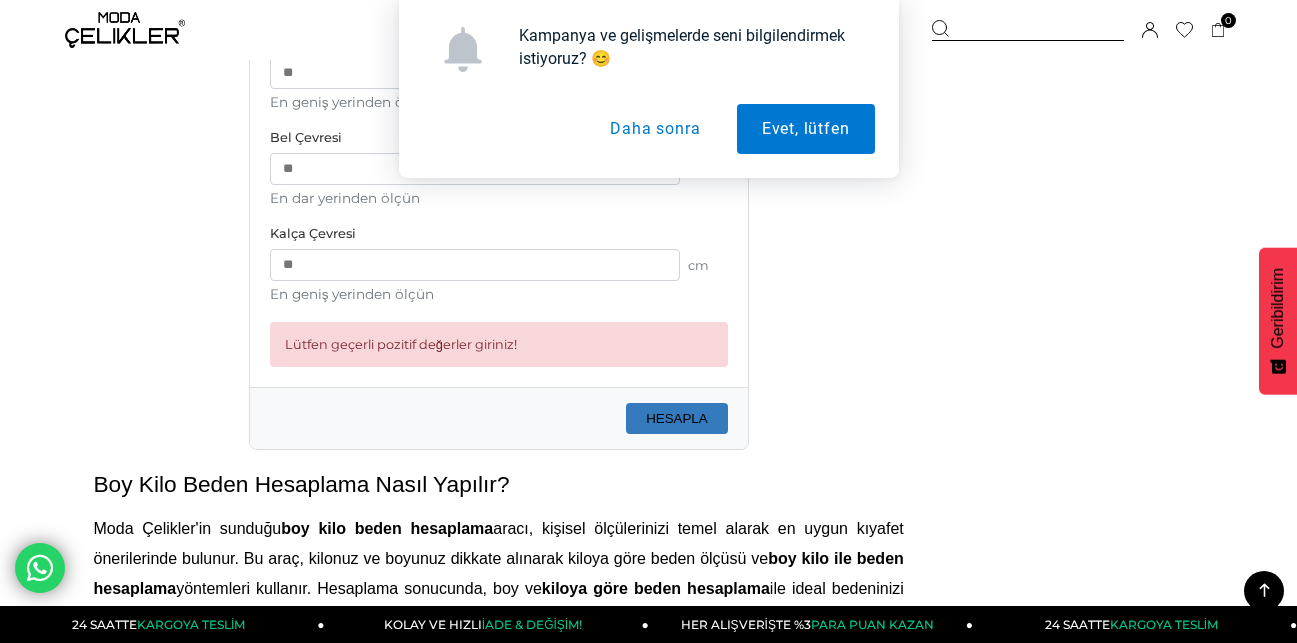 click on "HESAPLA" at bounding box center (677, 418) 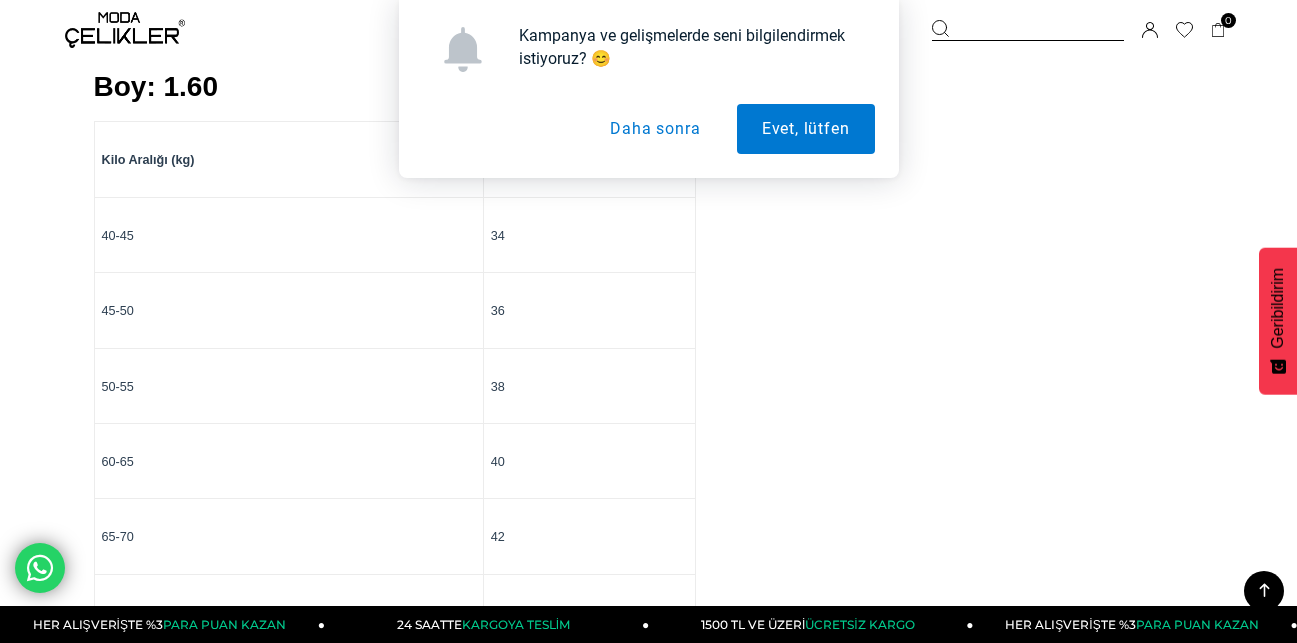 scroll, scrollTop: 2725, scrollLeft: 0, axis: vertical 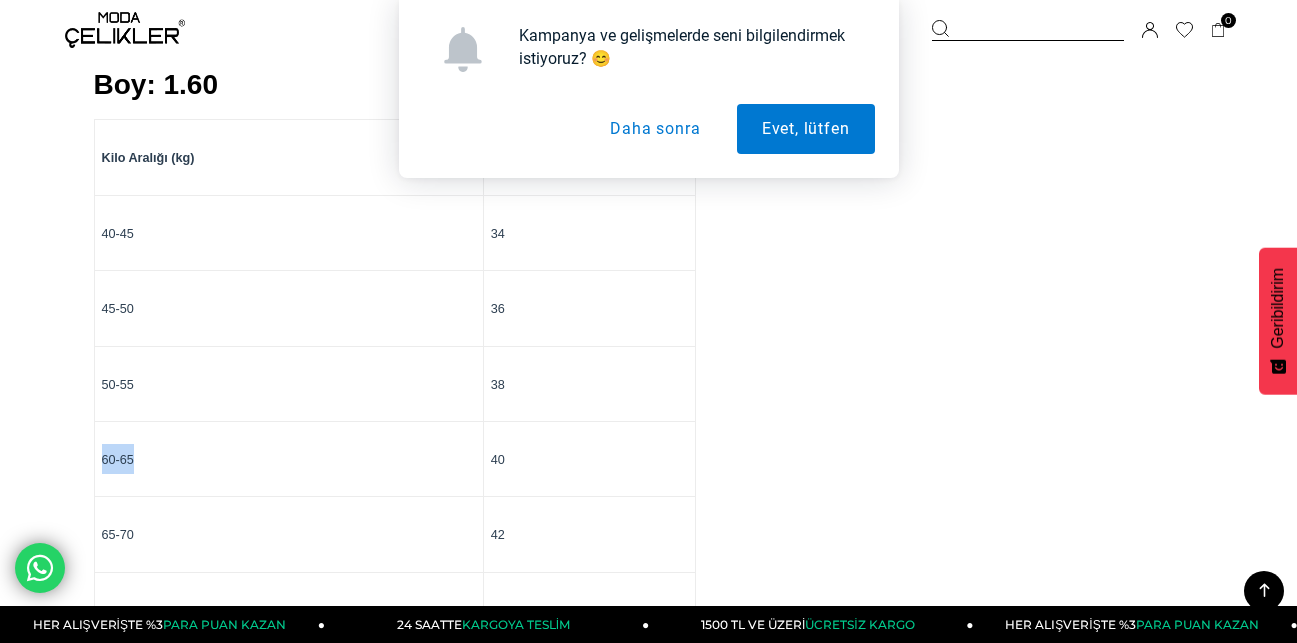 drag, startPoint x: 108, startPoint y: 460, endPoint x: 161, endPoint y: 459, distance: 53.009434 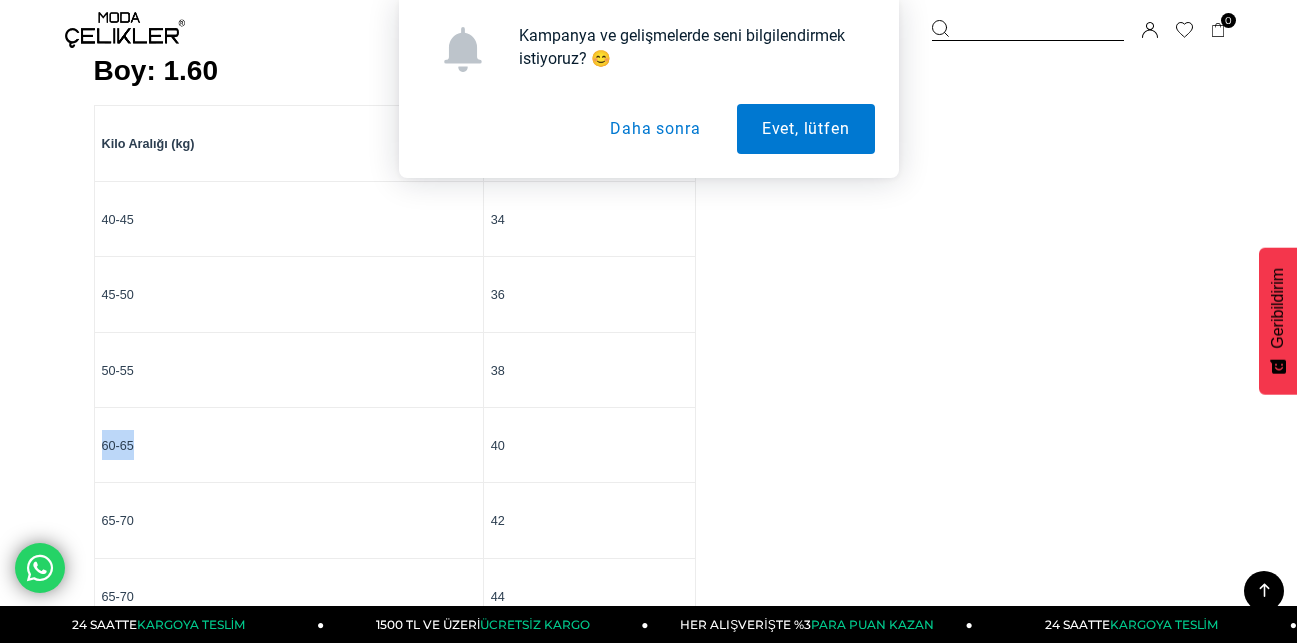scroll, scrollTop: 2740, scrollLeft: 0, axis: vertical 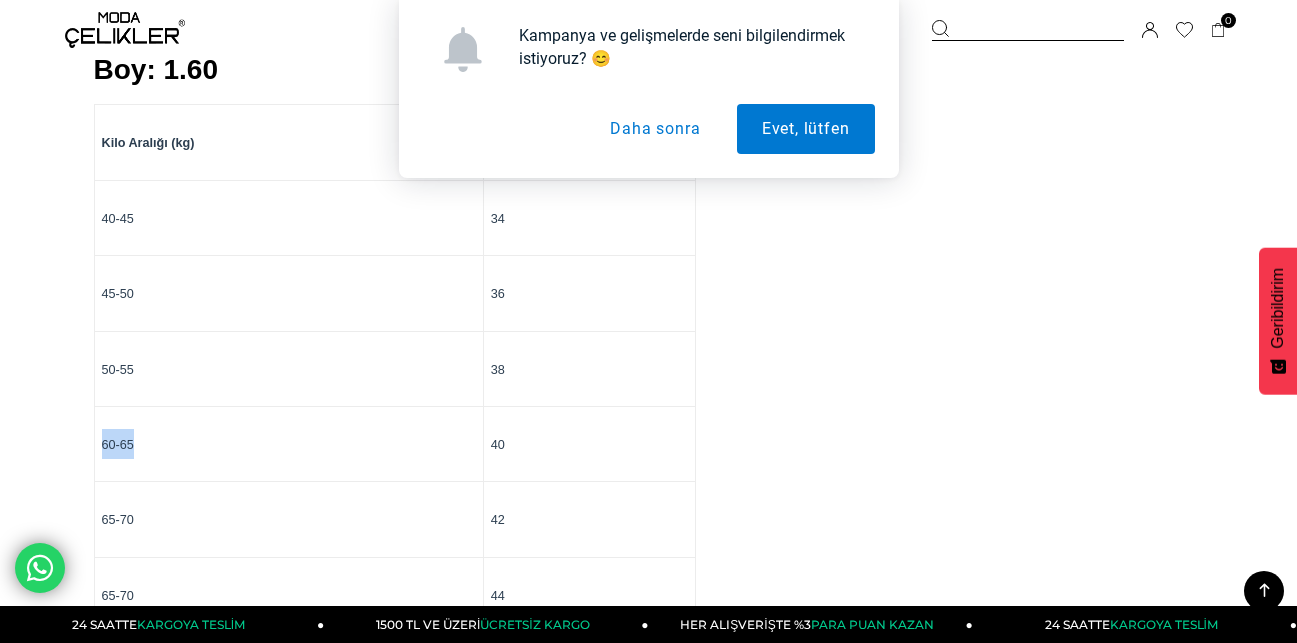 click on "60-65" at bounding box center (288, 443) 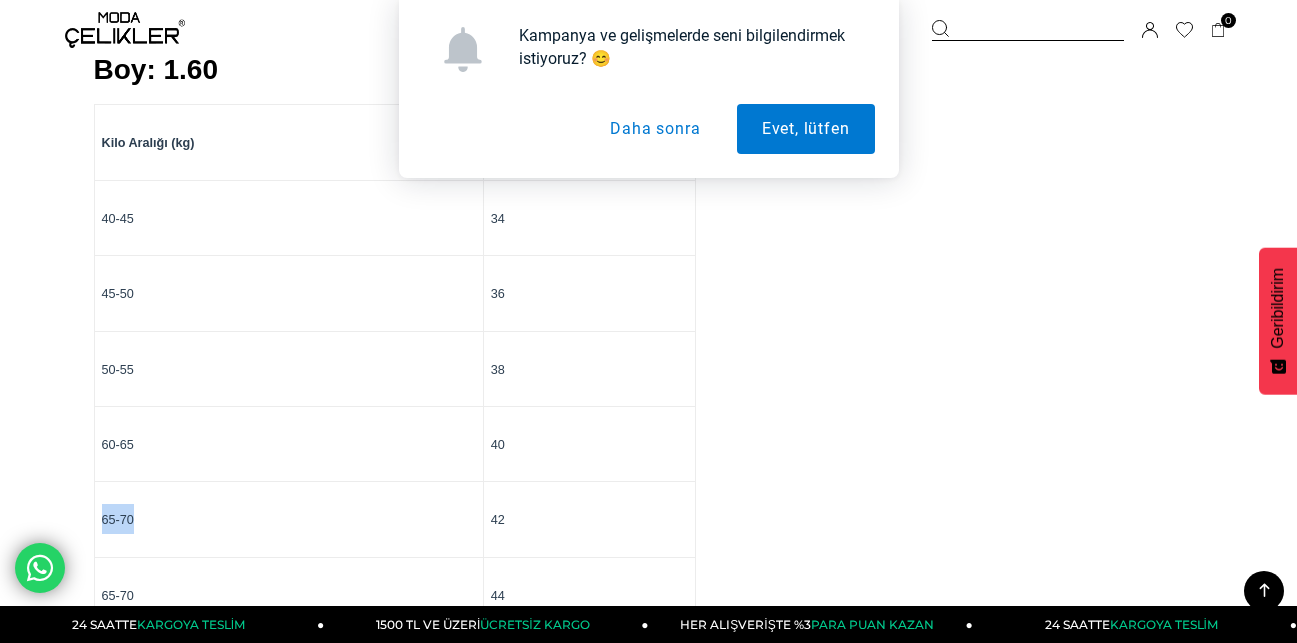 drag, startPoint x: 97, startPoint y: 517, endPoint x: 199, endPoint y: 520, distance: 102.044106 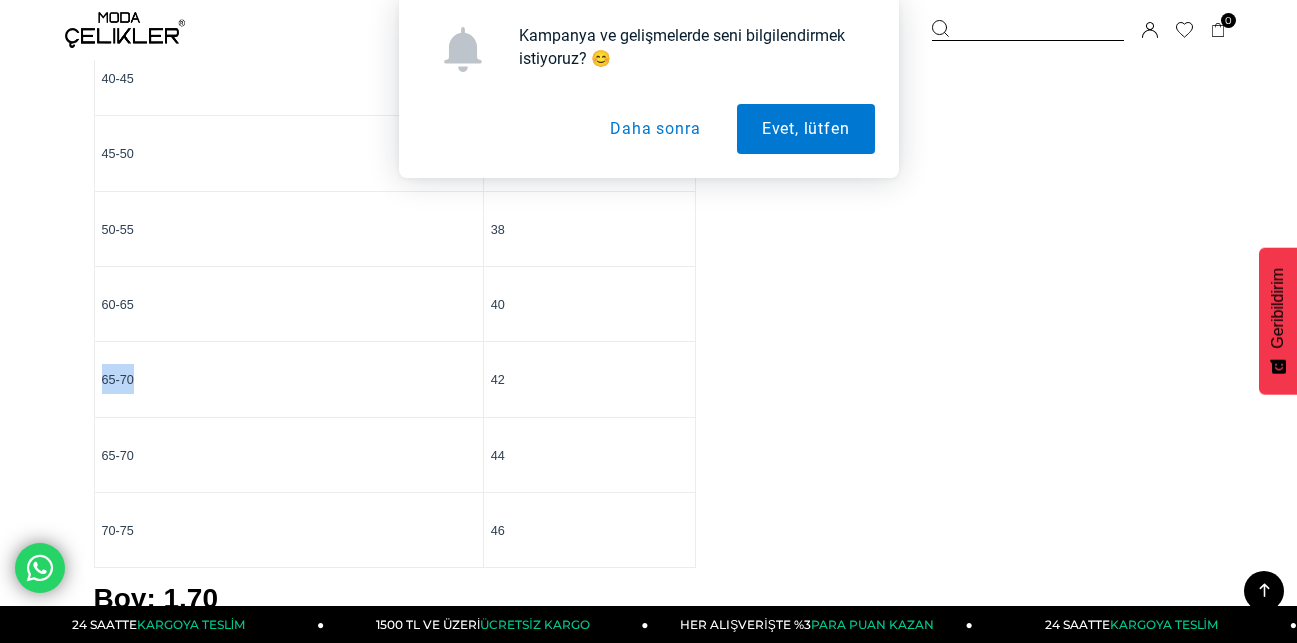 scroll, scrollTop: 2899, scrollLeft: 0, axis: vertical 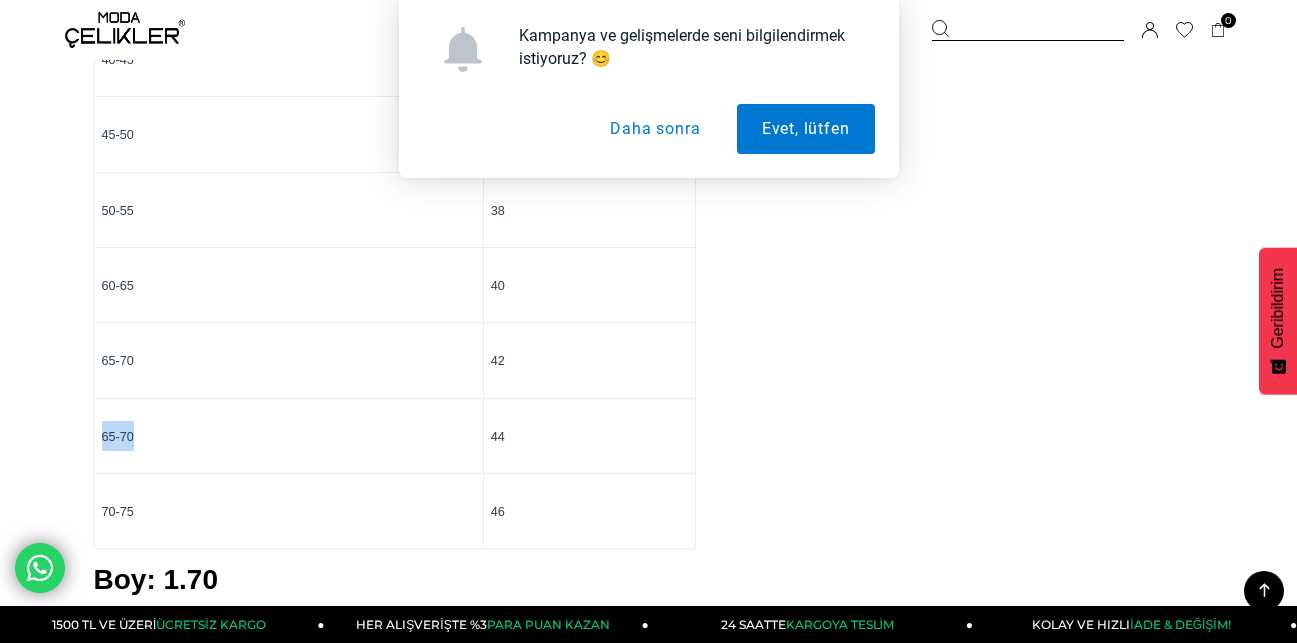drag, startPoint x: 101, startPoint y: 441, endPoint x: 178, endPoint y: 452, distance: 77.781746 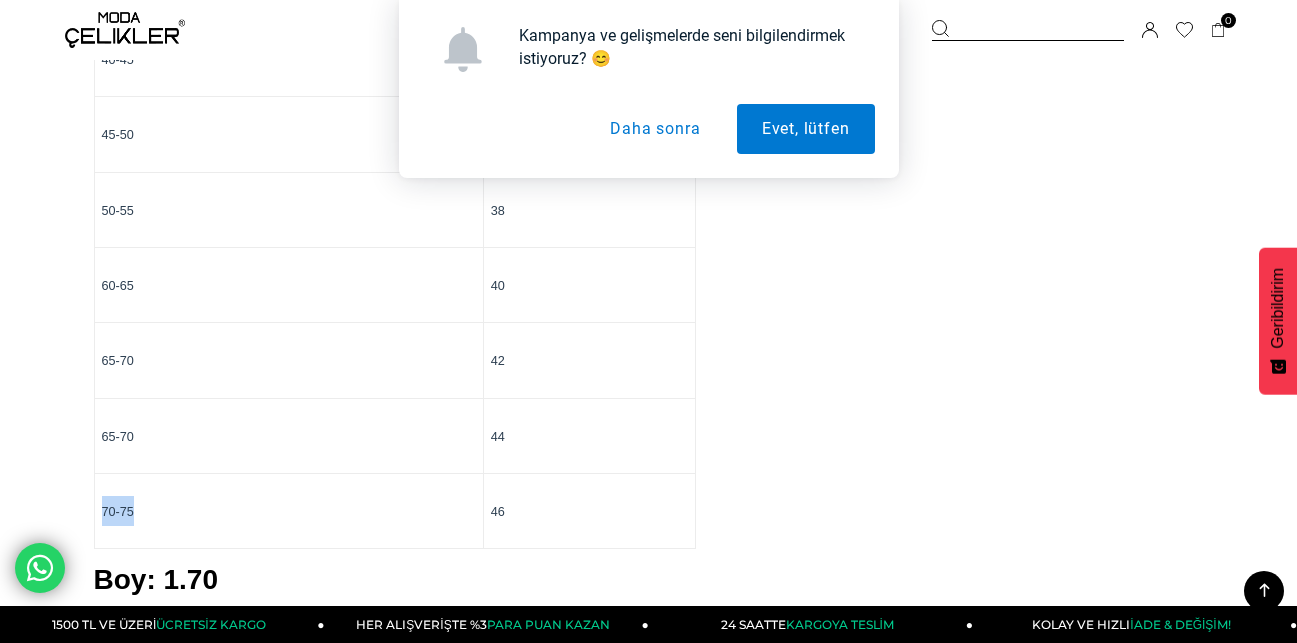 drag, startPoint x: 107, startPoint y: 504, endPoint x: 180, endPoint y: 514, distance: 73.68175 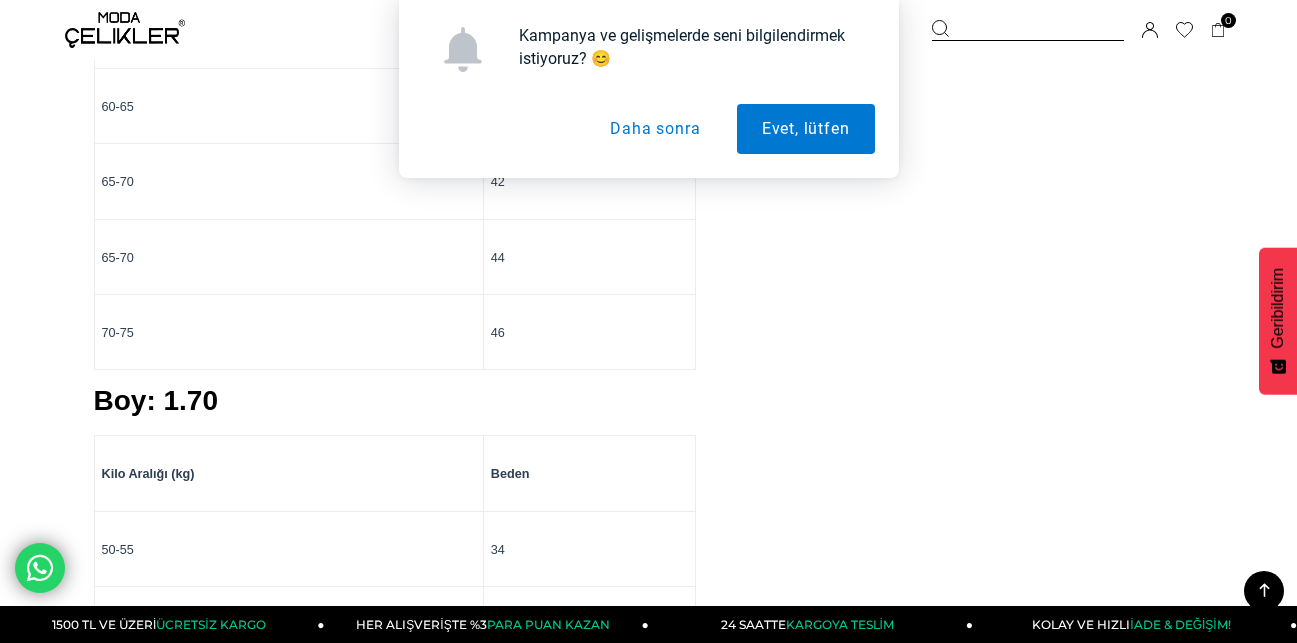 click on "Kilo Aralığı (kg)" at bounding box center [289, 473] 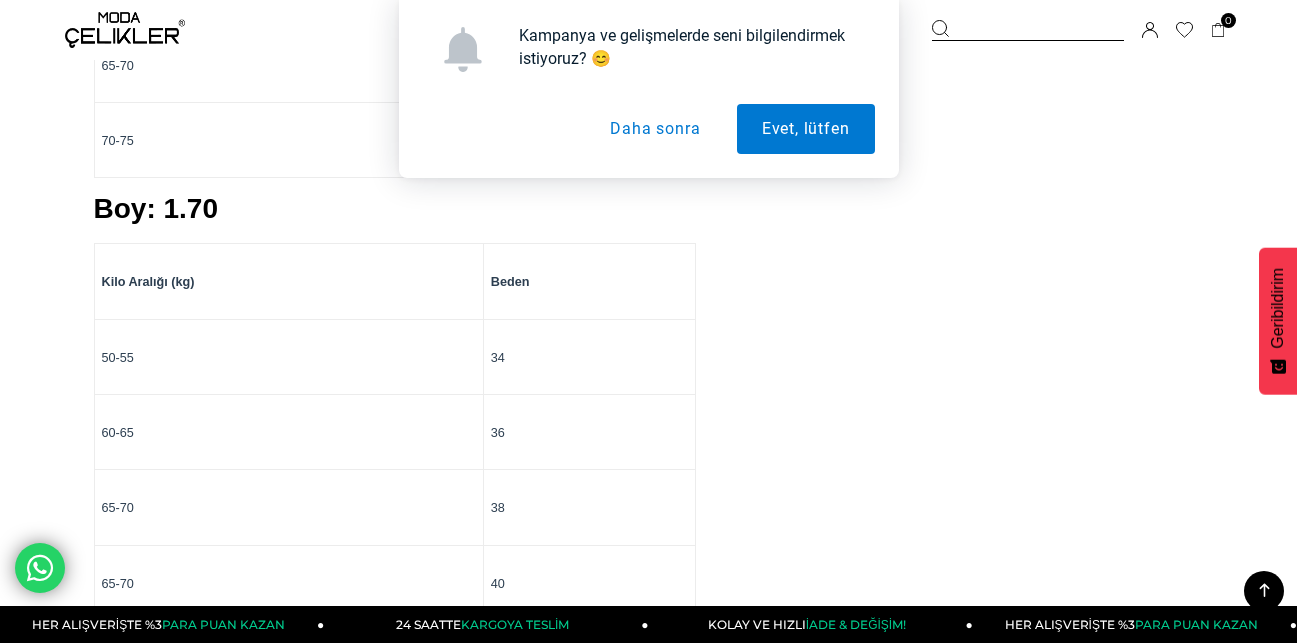 scroll, scrollTop: 3279, scrollLeft: 0, axis: vertical 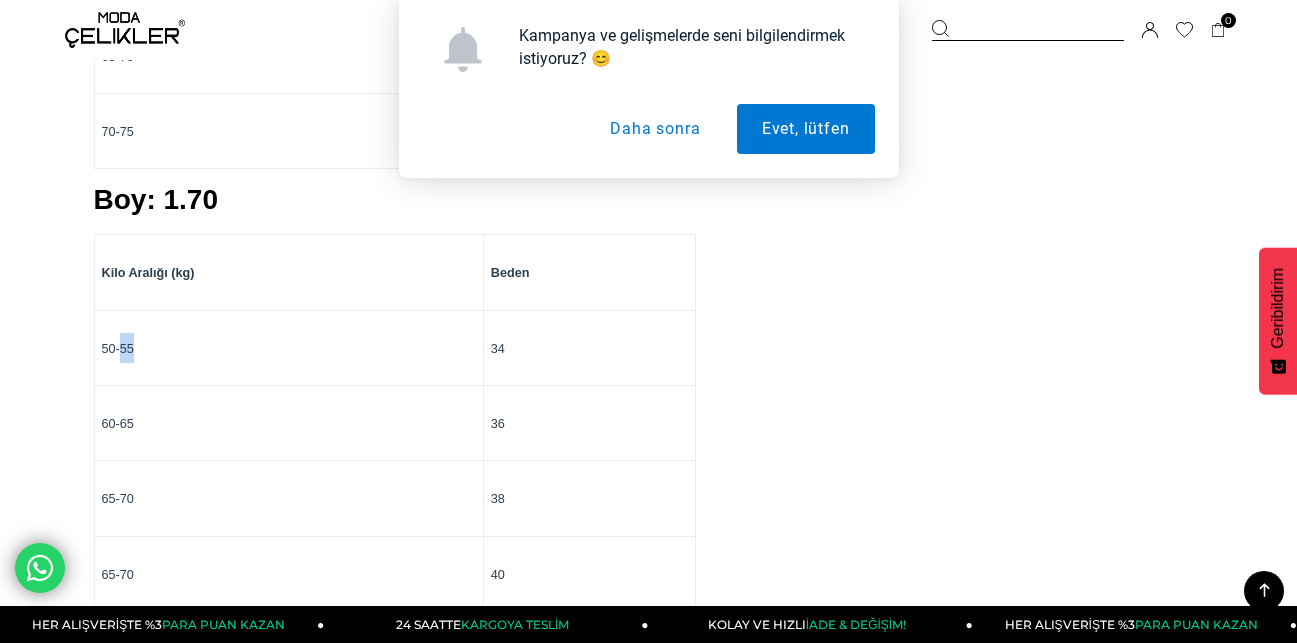 drag, startPoint x: 121, startPoint y: 360, endPoint x: 181, endPoint y: 369, distance: 60.671246 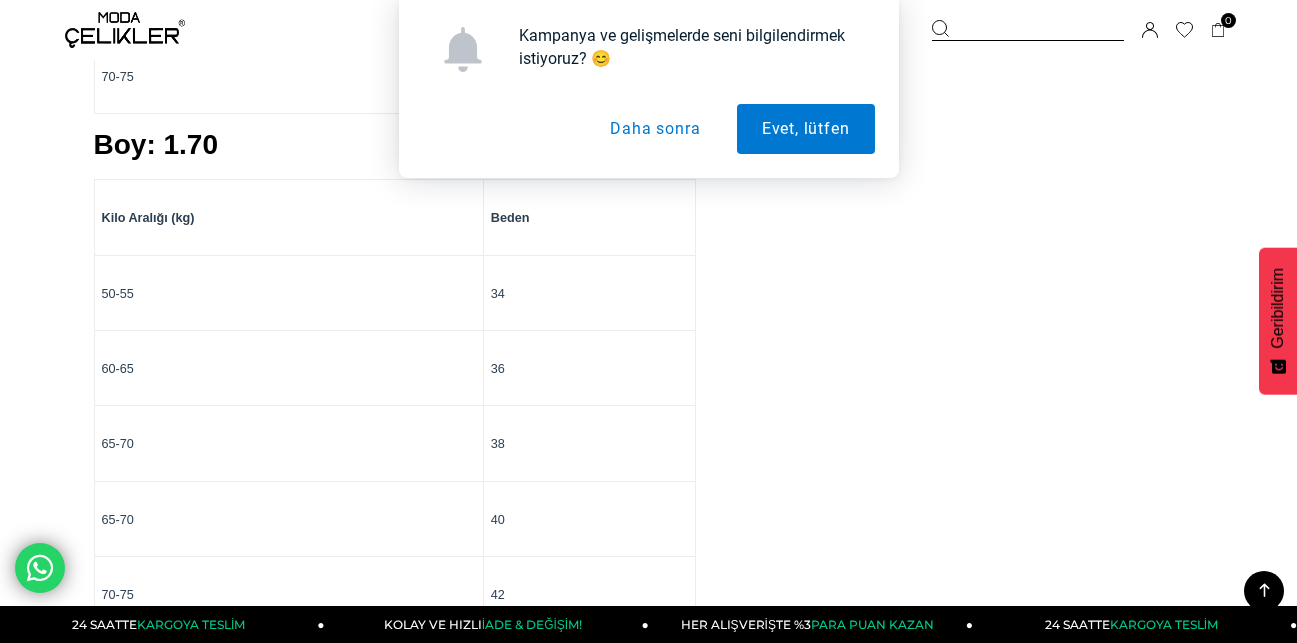 scroll, scrollTop: 3335, scrollLeft: 0, axis: vertical 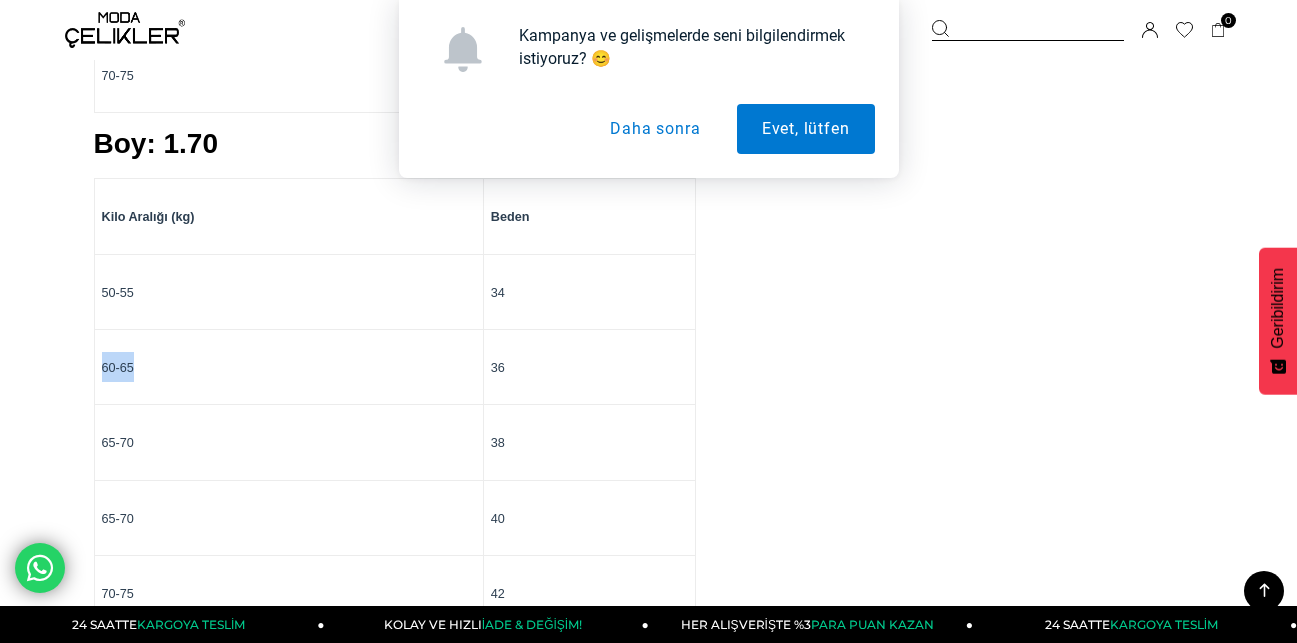 drag, startPoint x: 101, startPoint y: 372, endPoint x: 156, endPoint y: 375, distance: 55.081757 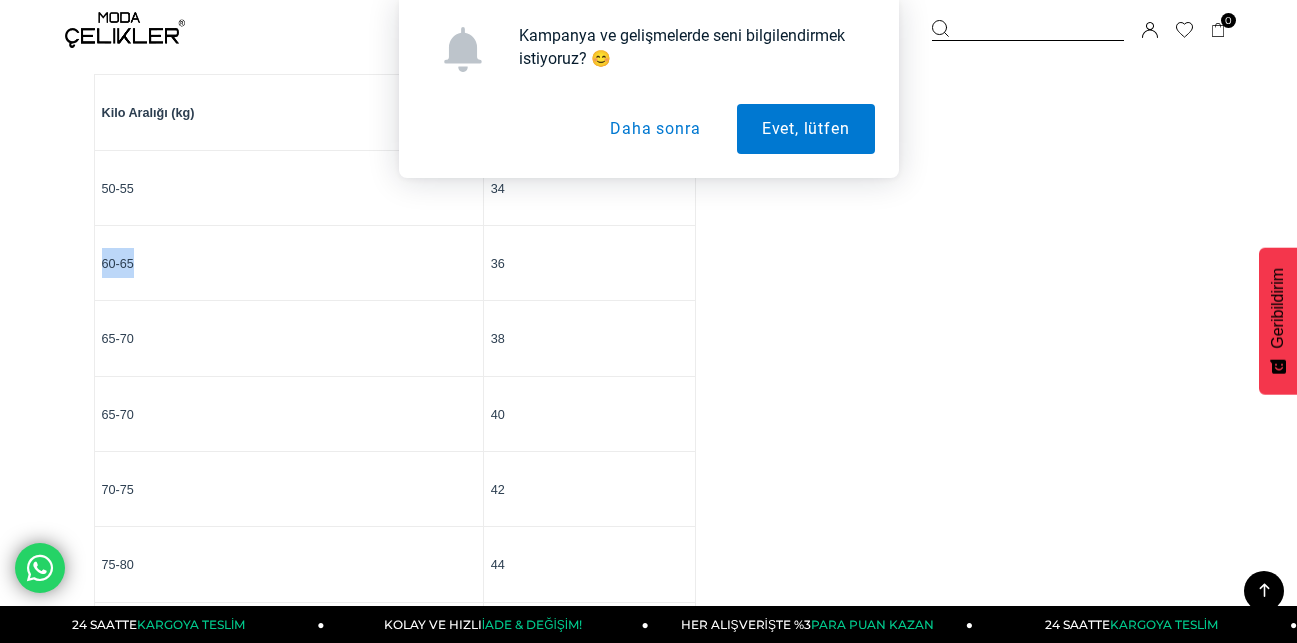 scroll, scrollTop: 3450, scrollLeft: 0, axis: vertical 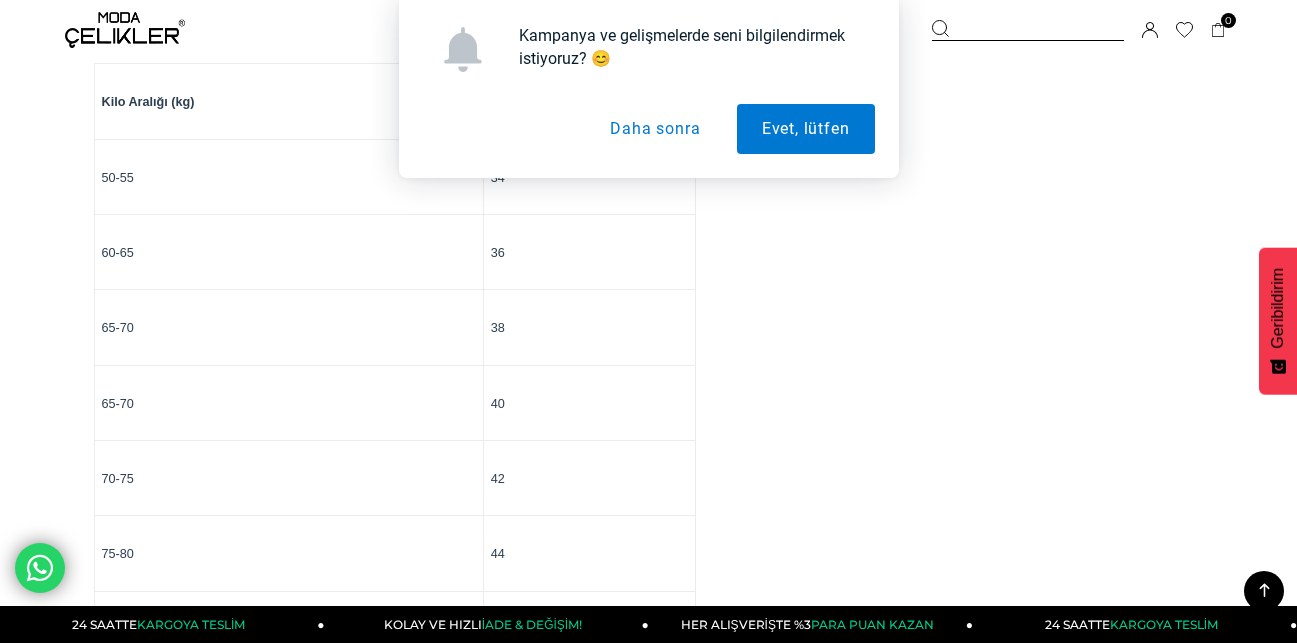 click on "65-70" at bounding box center [288, 327] 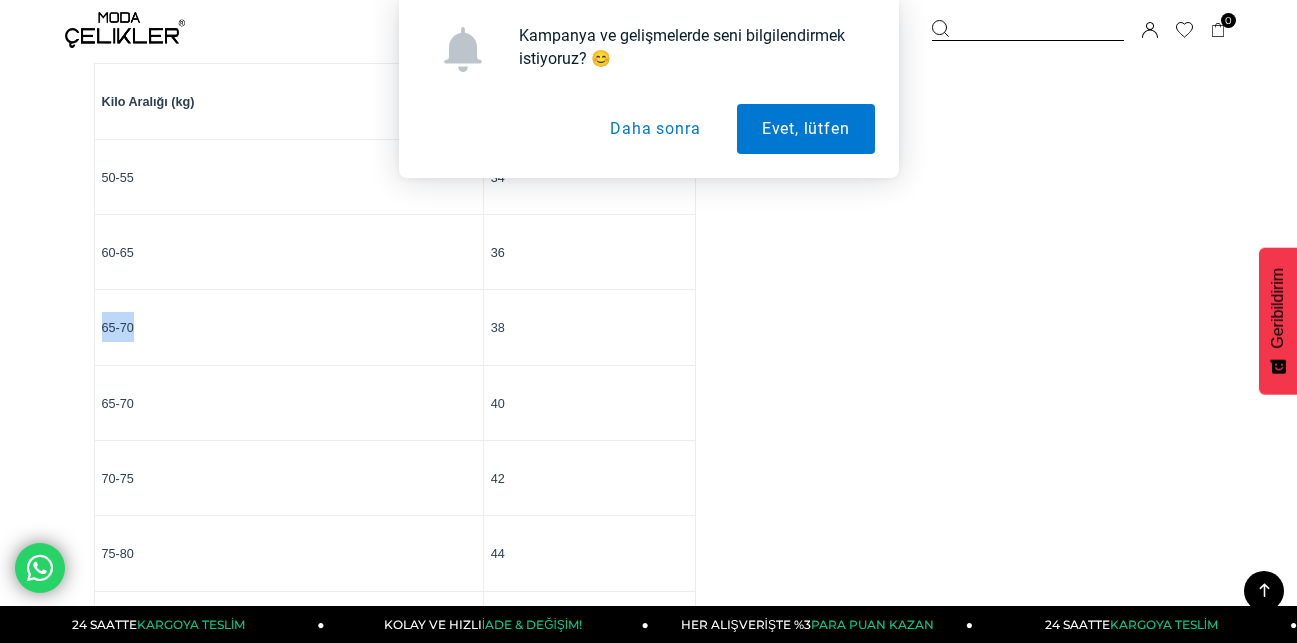 drag, startPoint x: 101, startPoint y: 334, endPoint x: 227, endPoint y: 325, distance: 126.32102 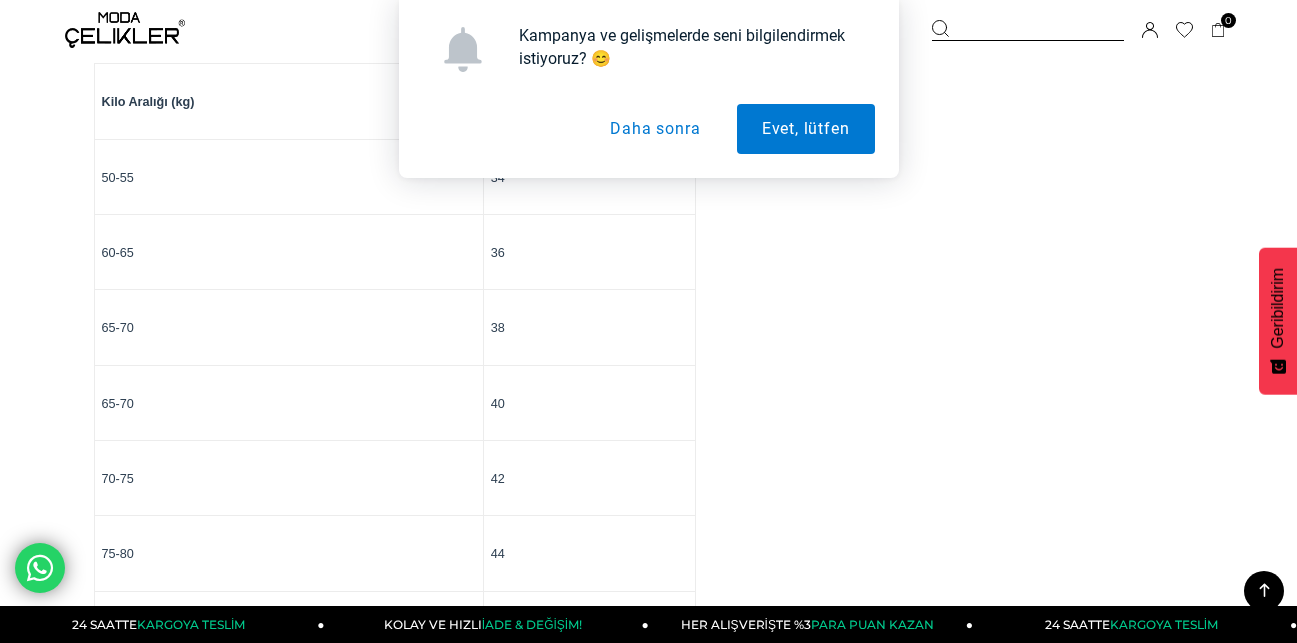 click on "65-70" at bounding box center [288, 402] 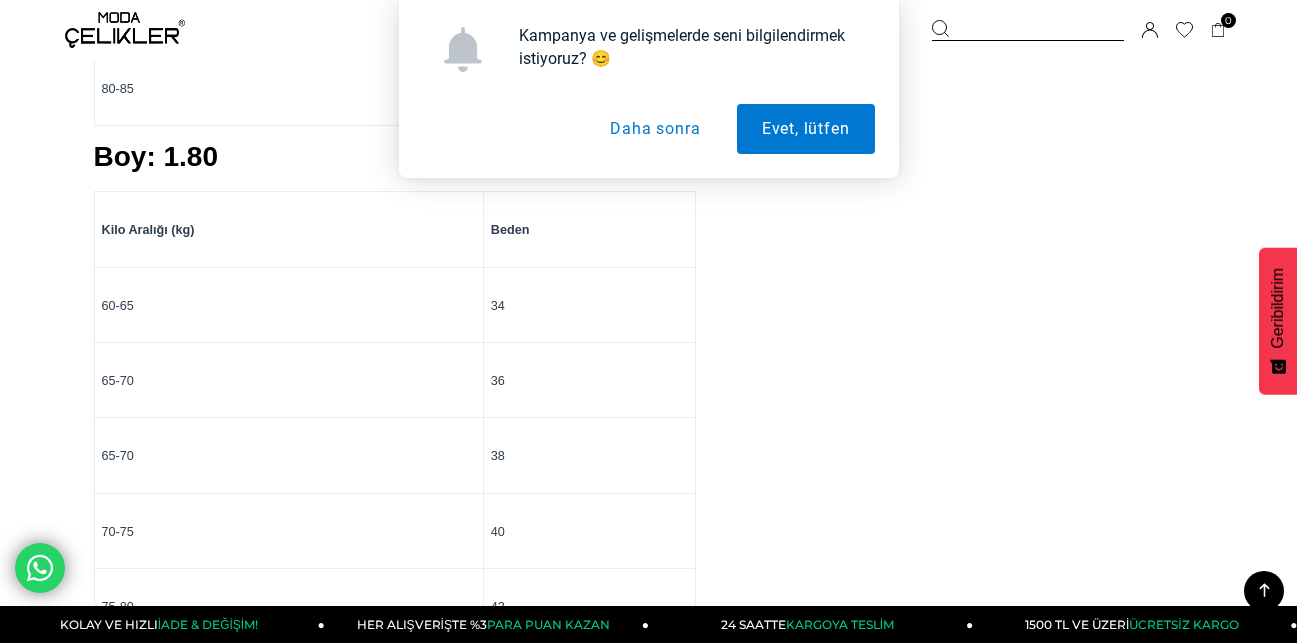 scroll, scrollTop: 4178, scrollLeft: 0, axis: vertical 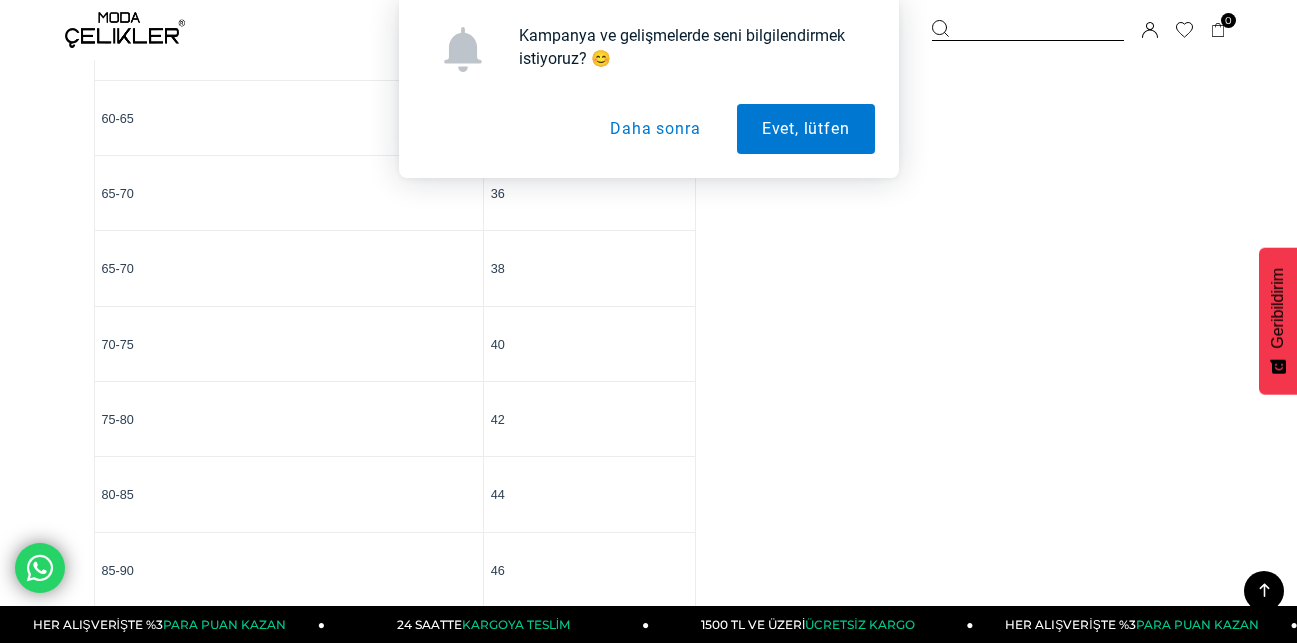 drag, startPoint x: 373, startPoint y: 403, endPoint x: 306, endPoint y: 407, distance: 67.11929 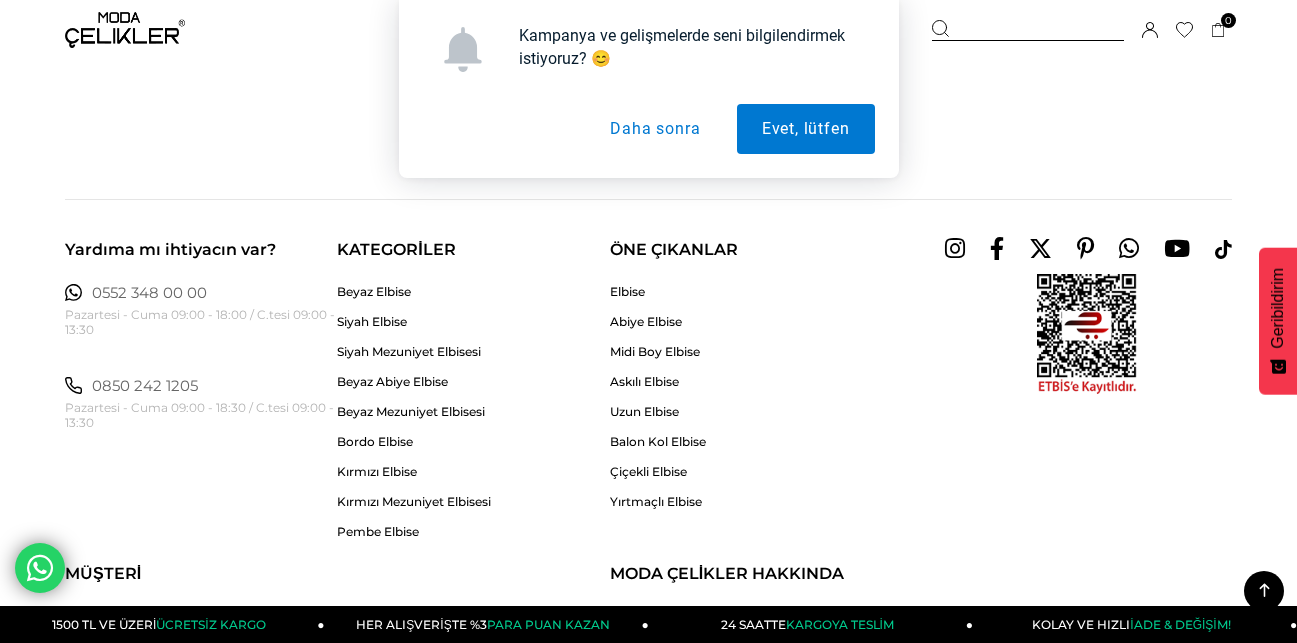 scroll, scrollTop: 6117, scrollLeft: 0, axis: vertical 